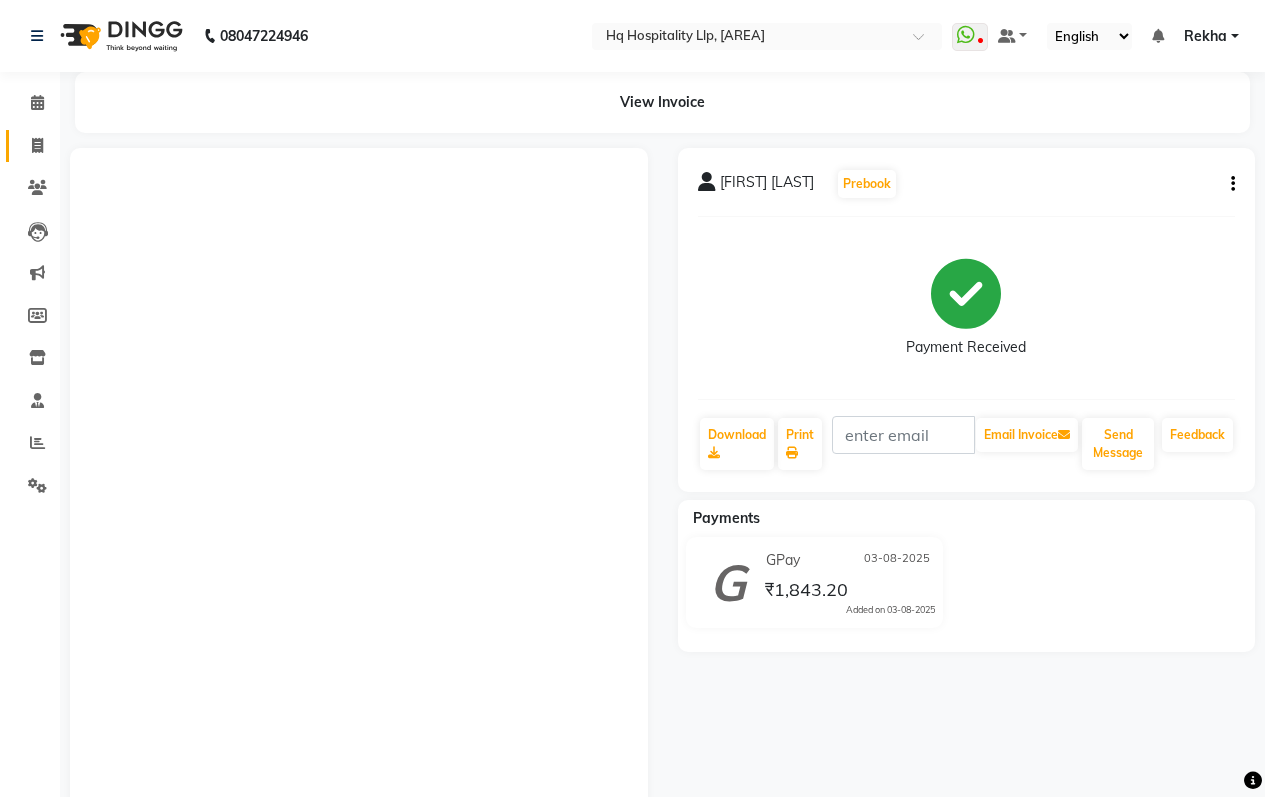 scroll, scrollTop: 0, scrollLeft: 0, axis: both 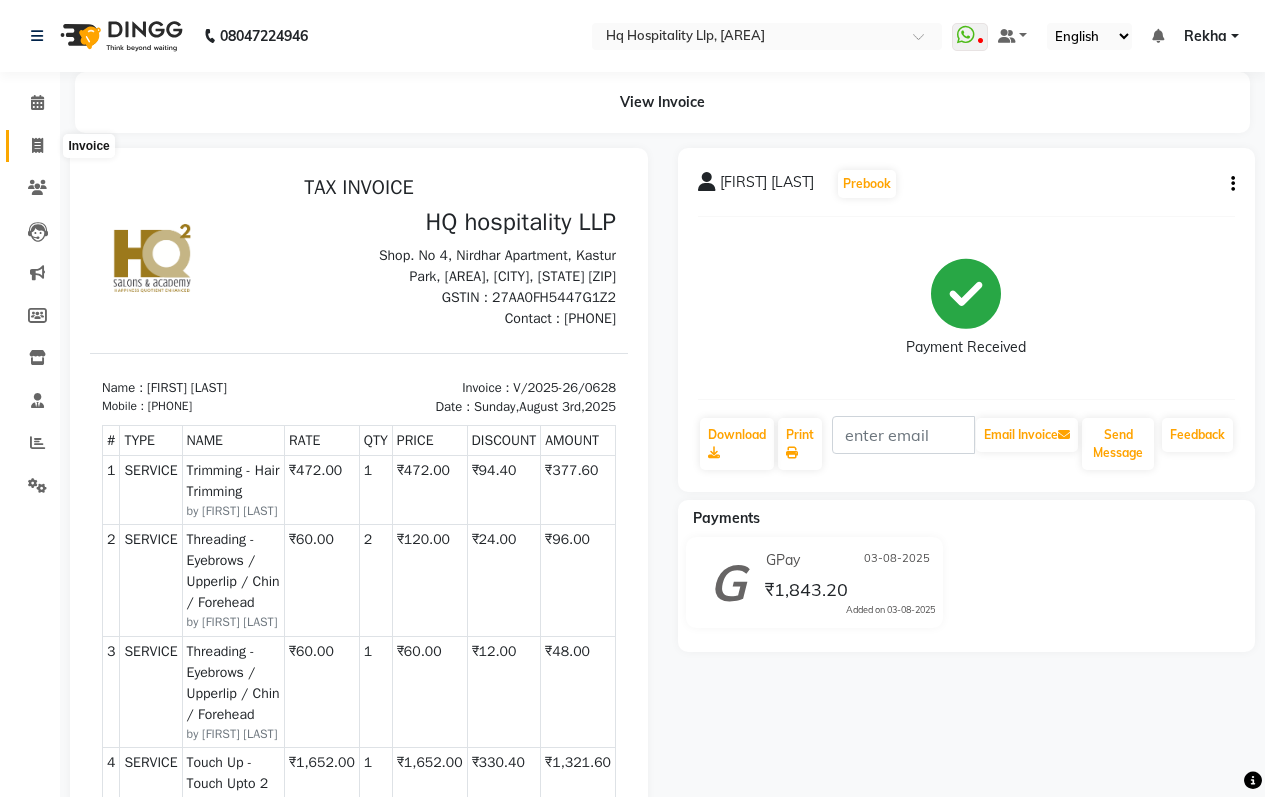 click 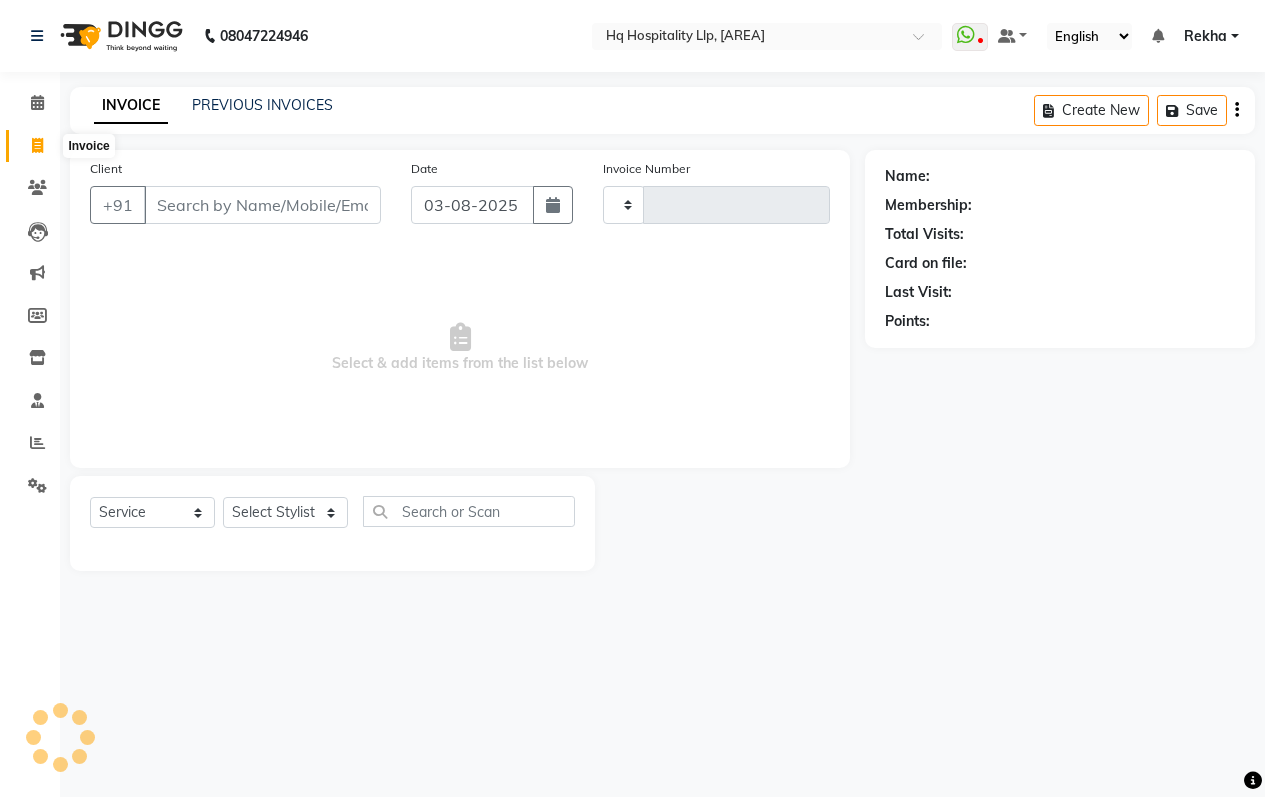 type on "0629" 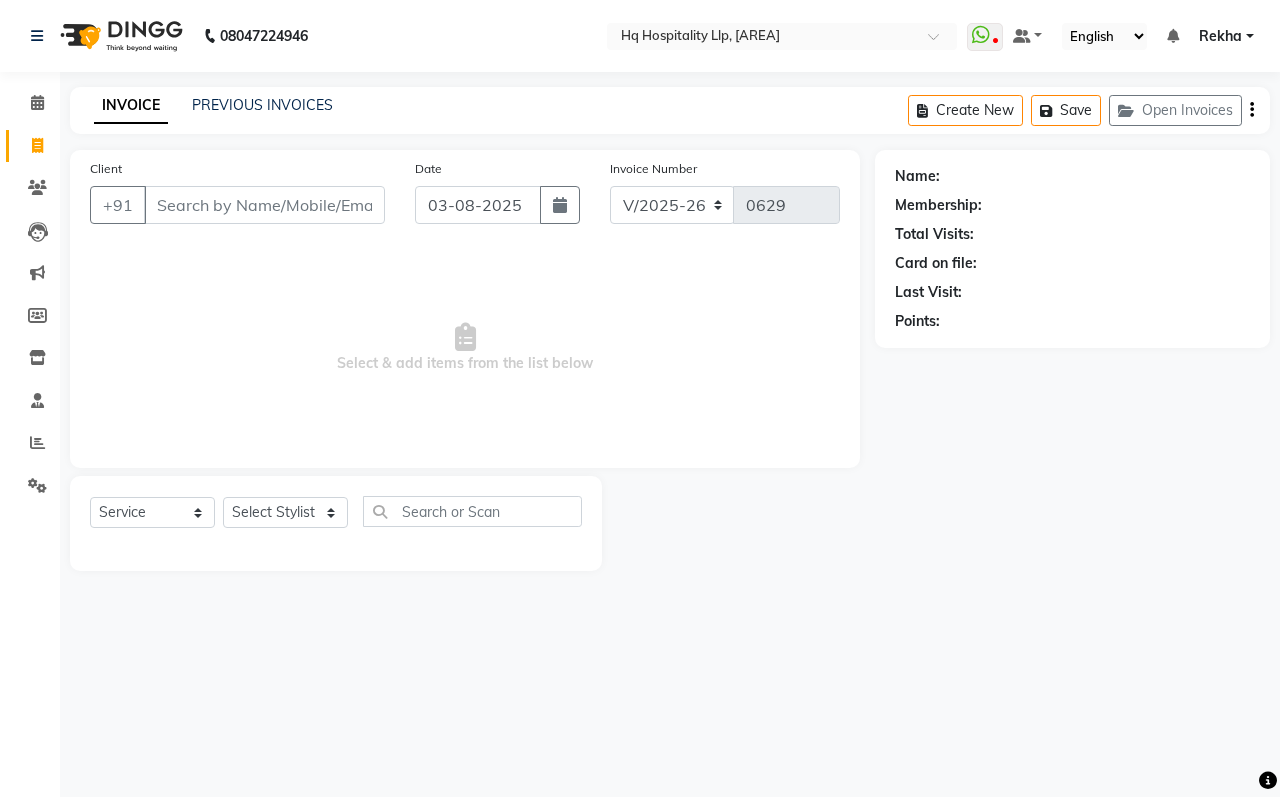 click on "Client" at bounding box center (264, 205) 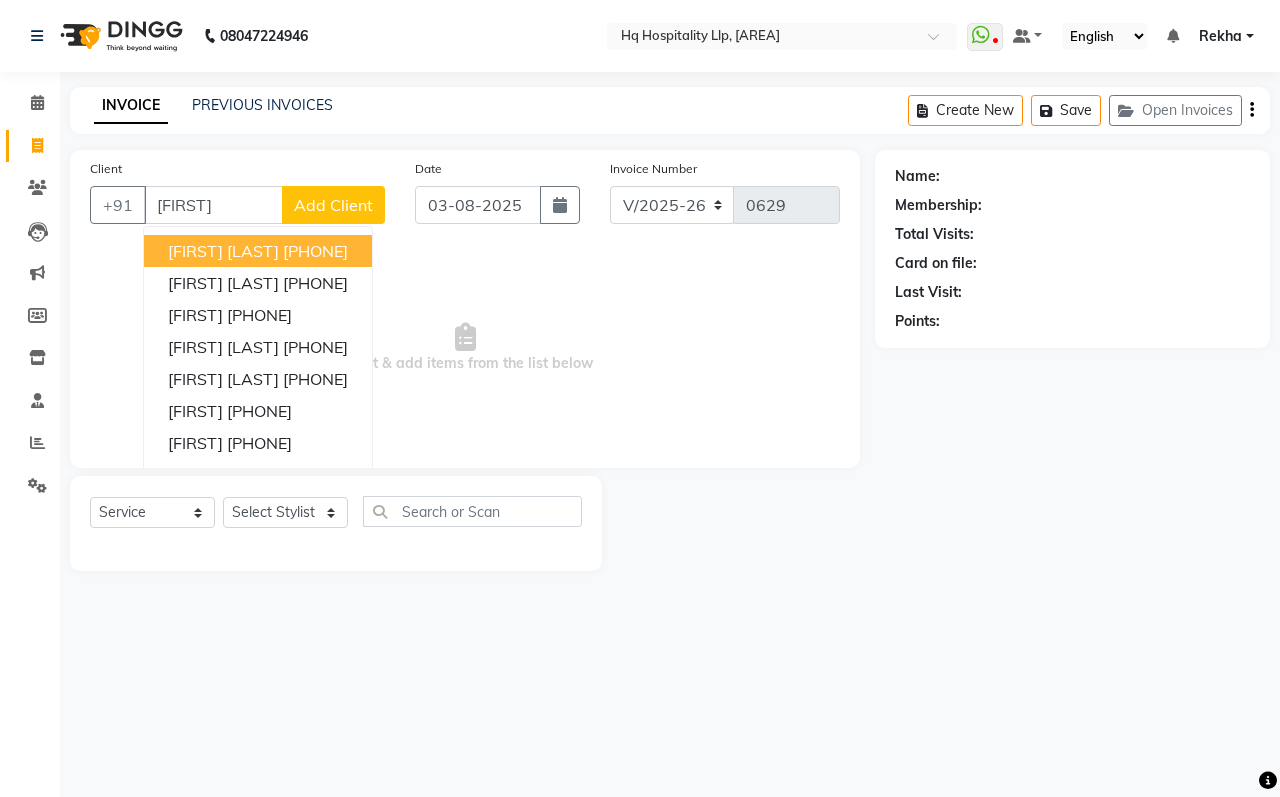 click on "[PHONE]" at bounding box center (315, 251) 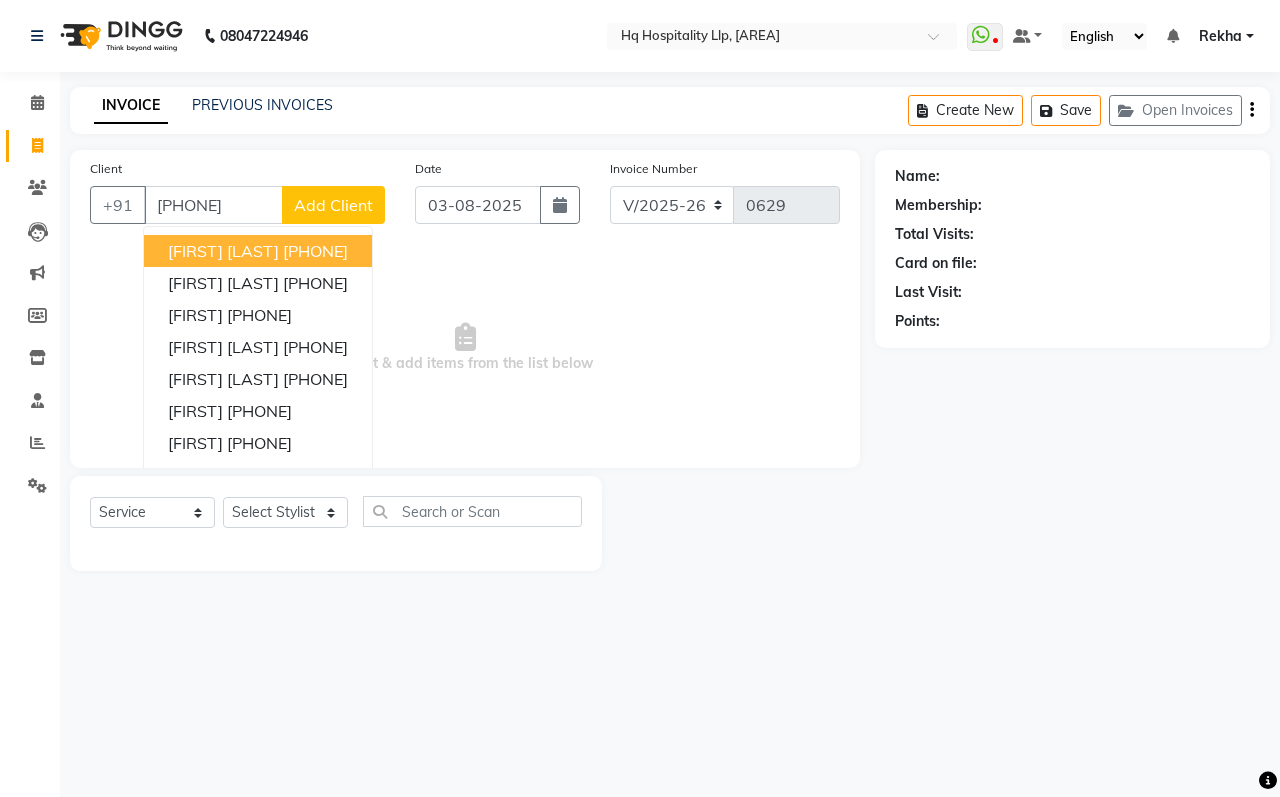 type on "[PHONE]" 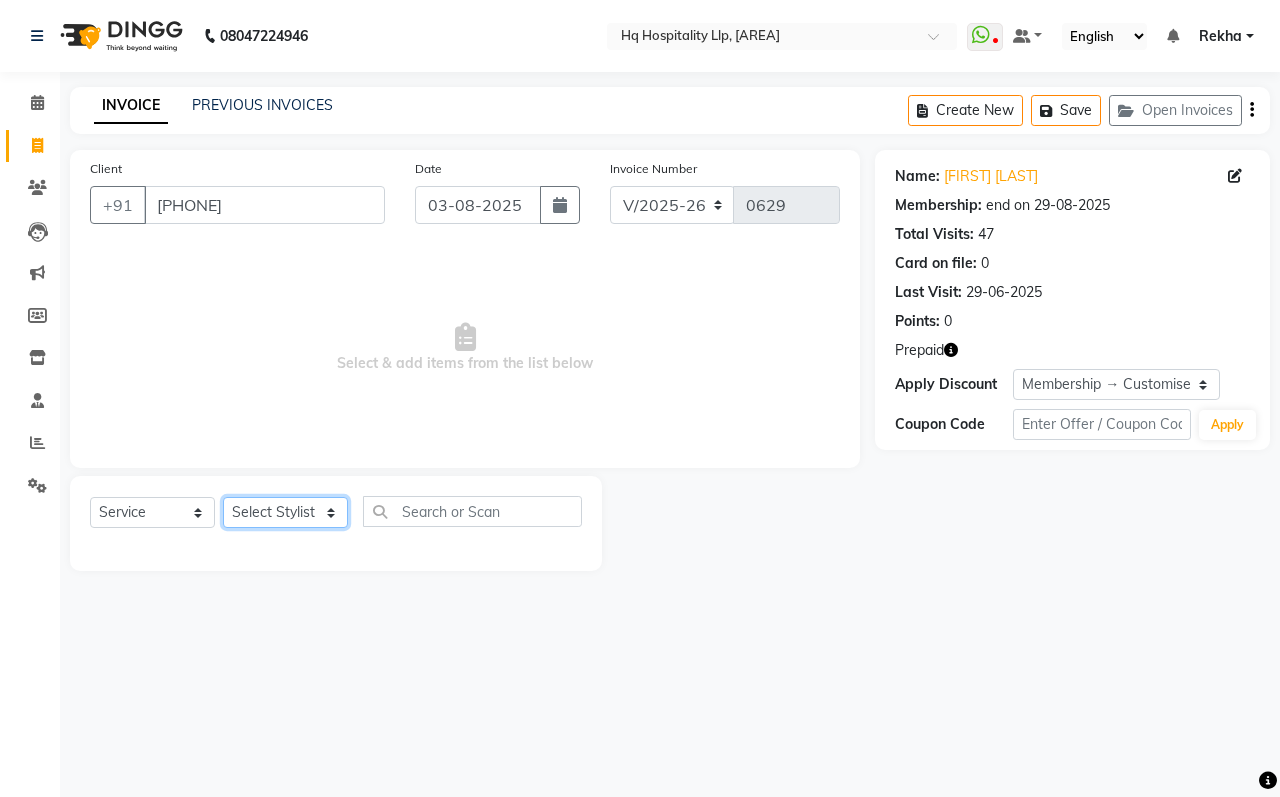 click on "Select Stylist [FIRST] Manager [FIRST] [FIRST] [FIRST] [FIRST] [FIRST] [FIRST] [FIRST] [FIRST]" 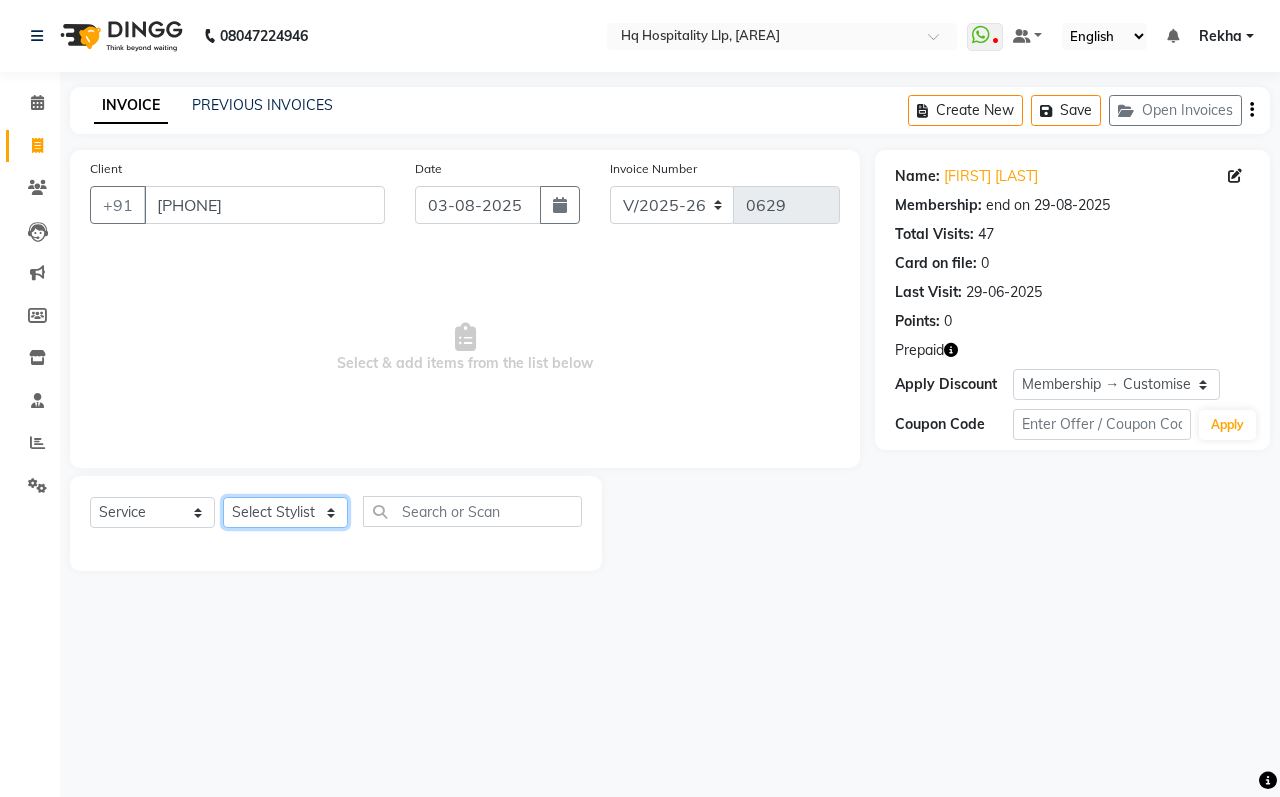 select on "61253" 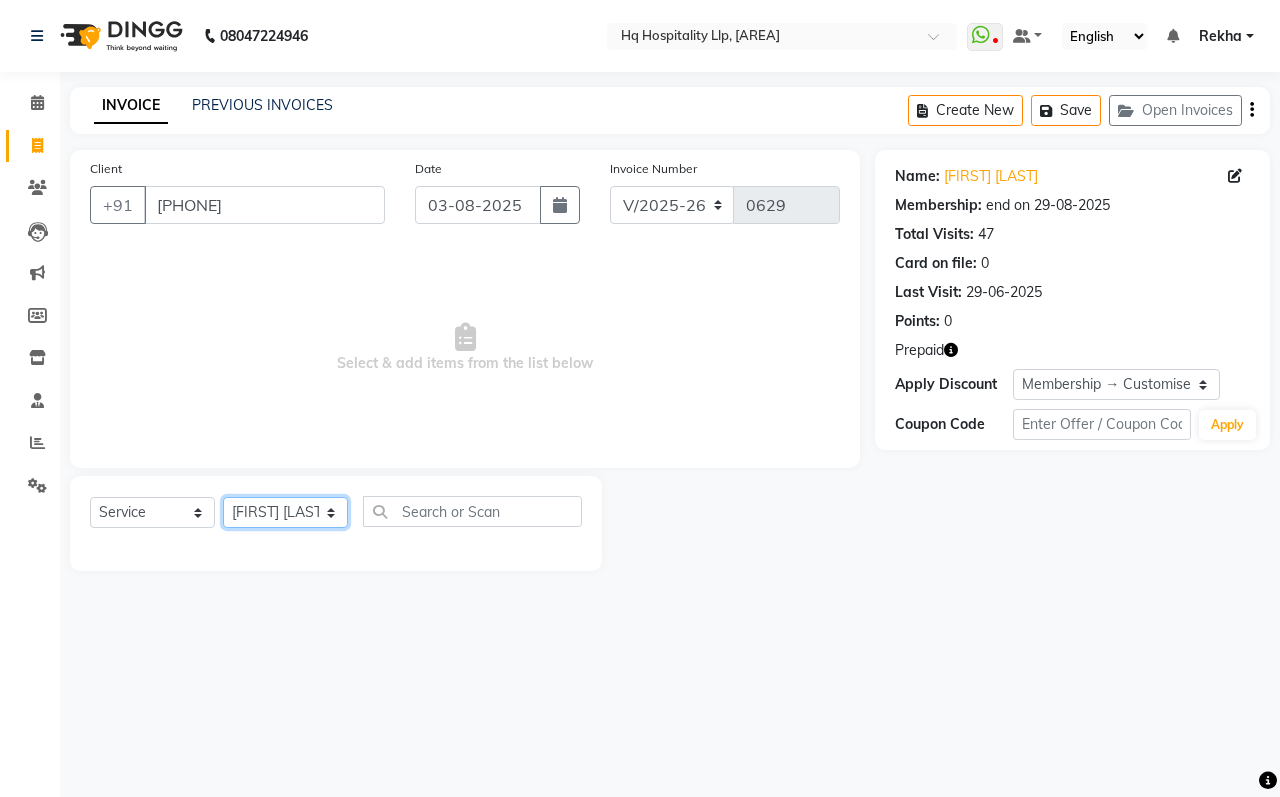 click on "Select Stylist [FIRST] Manager [FIRST] [FIRST] [FIRST] [FIRST] [FIRST] [FIRST] [FIRST] [FIRST]" 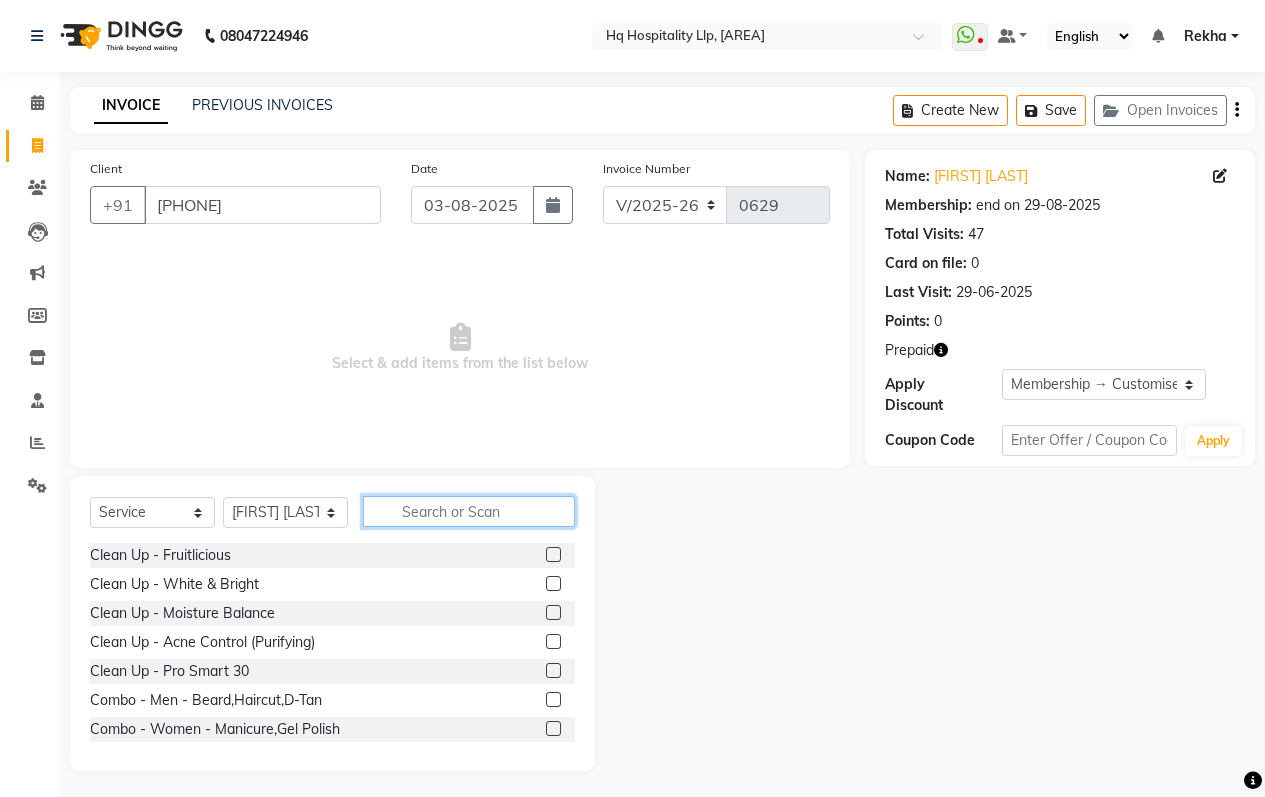 click 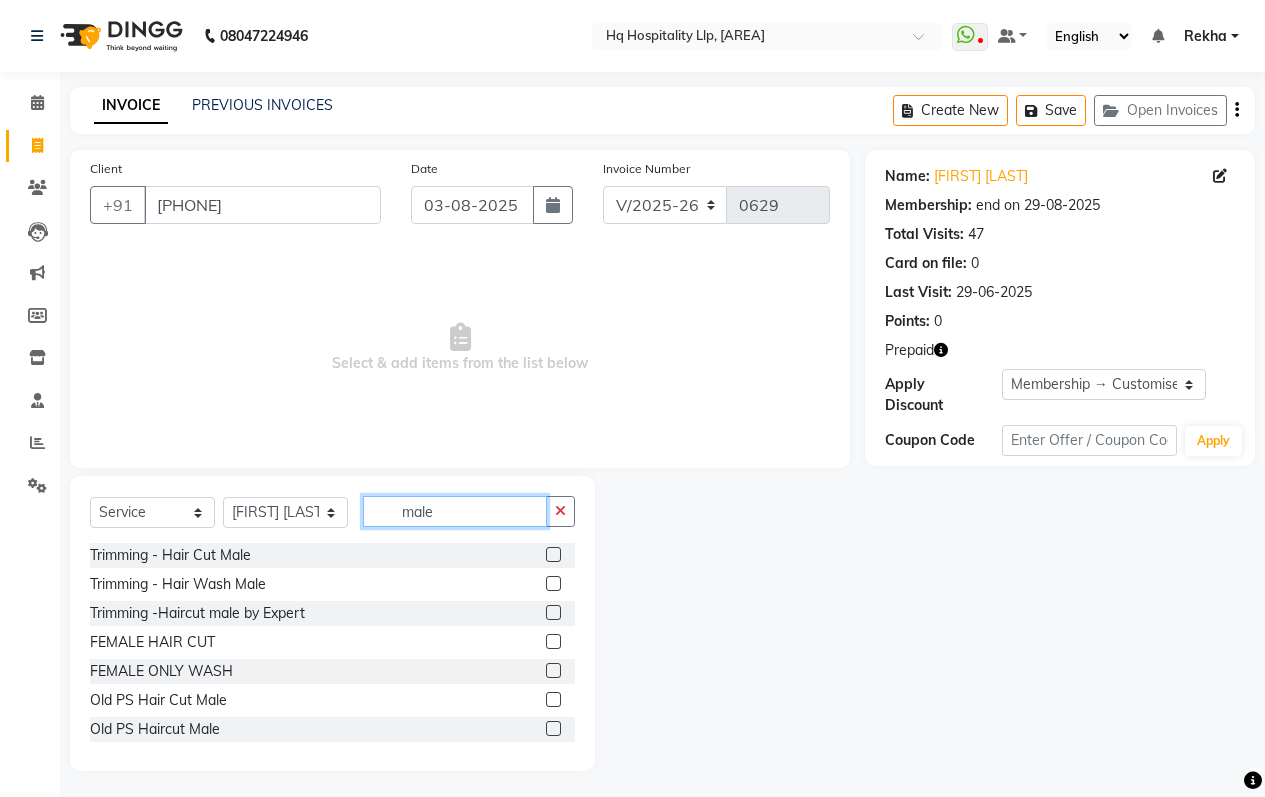 type on "male" 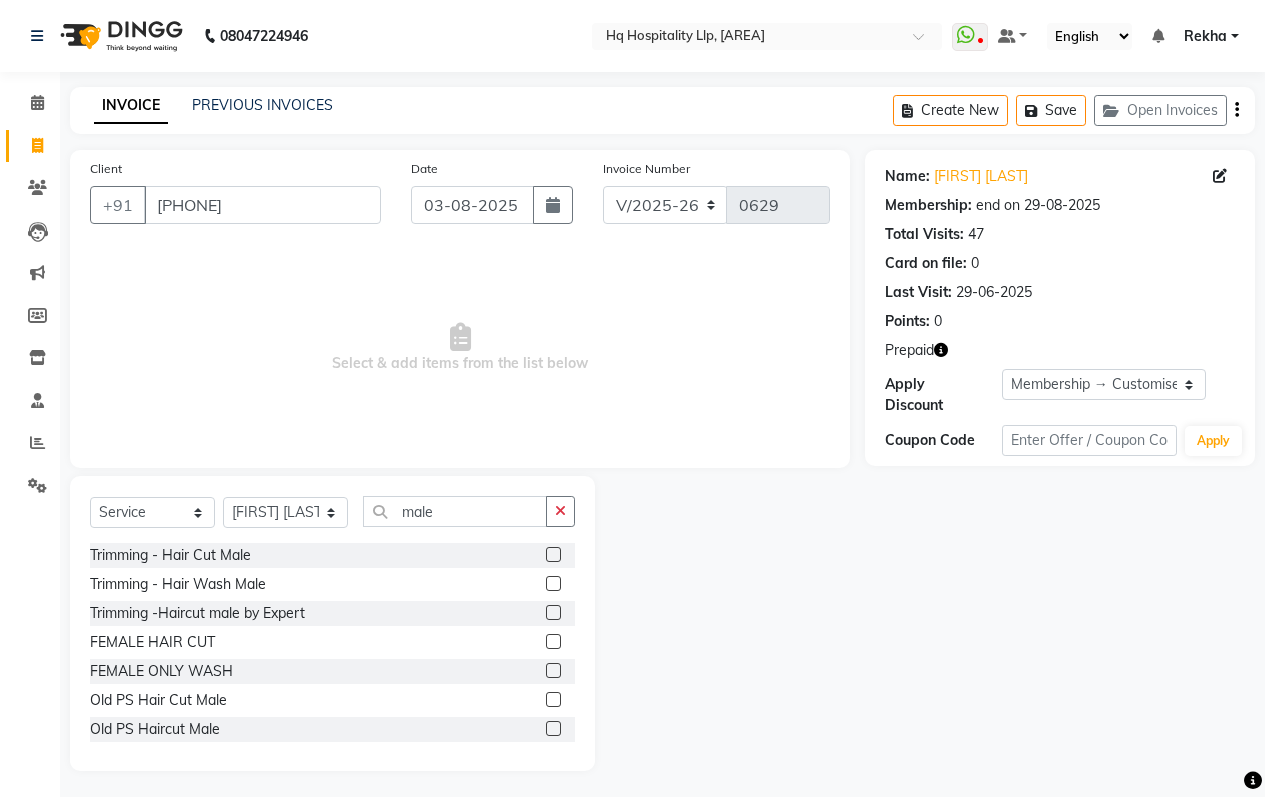 click 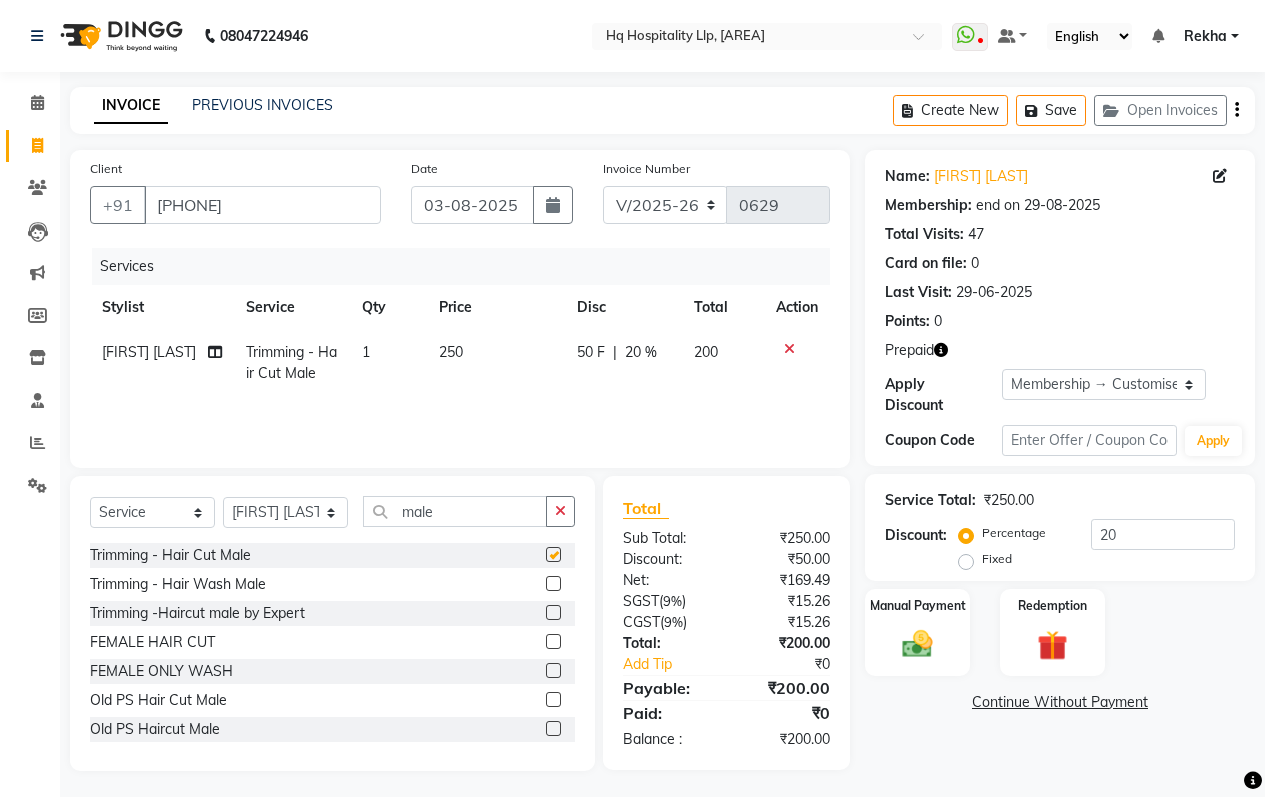 checkbox on "false" 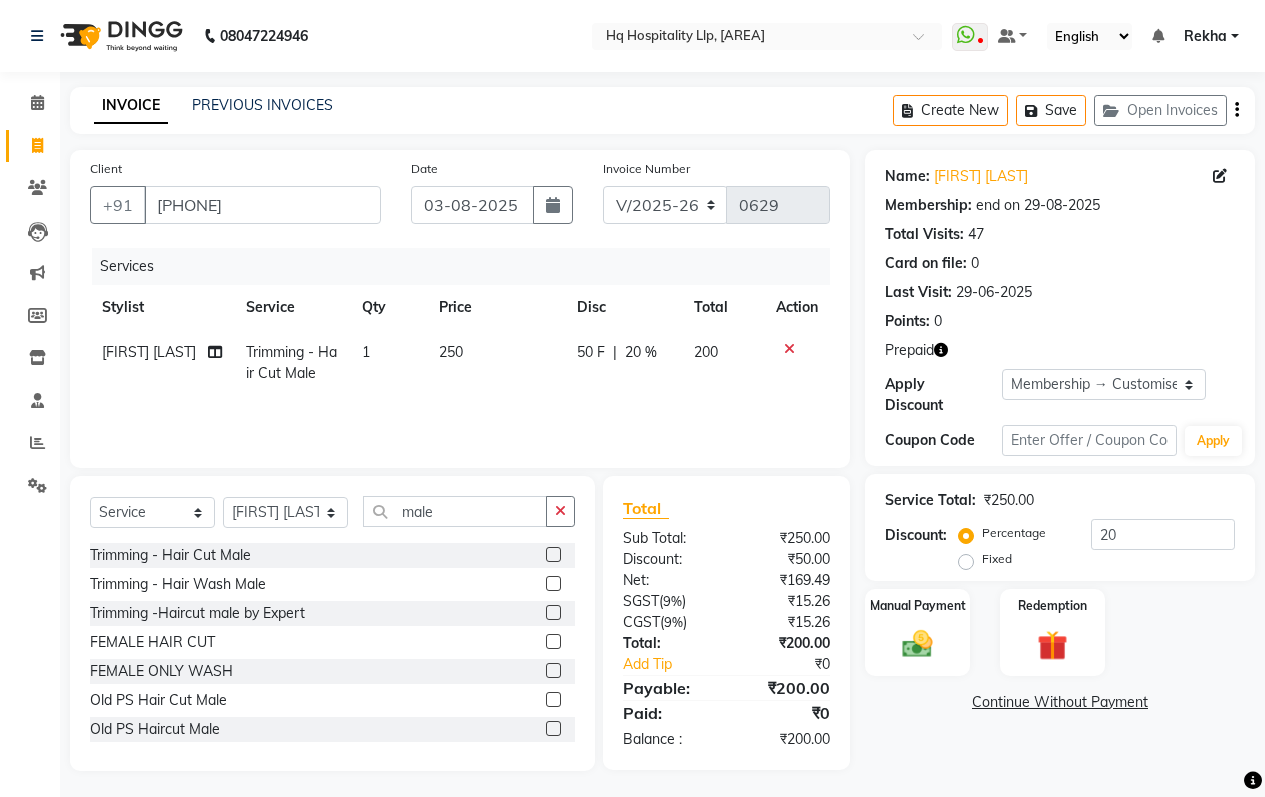 scroll, scrollTop: 4, scrollLeft: 0, axis: vertical 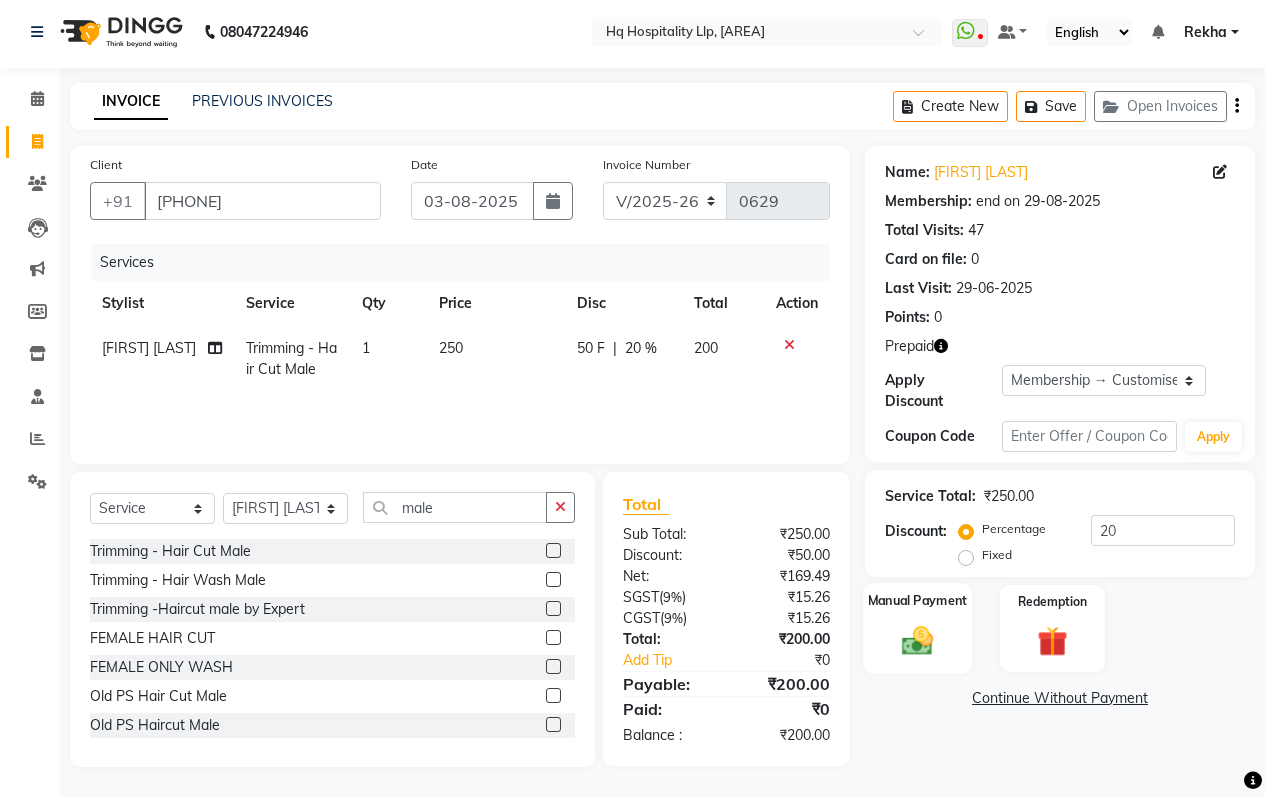 click on "Manual Payment" 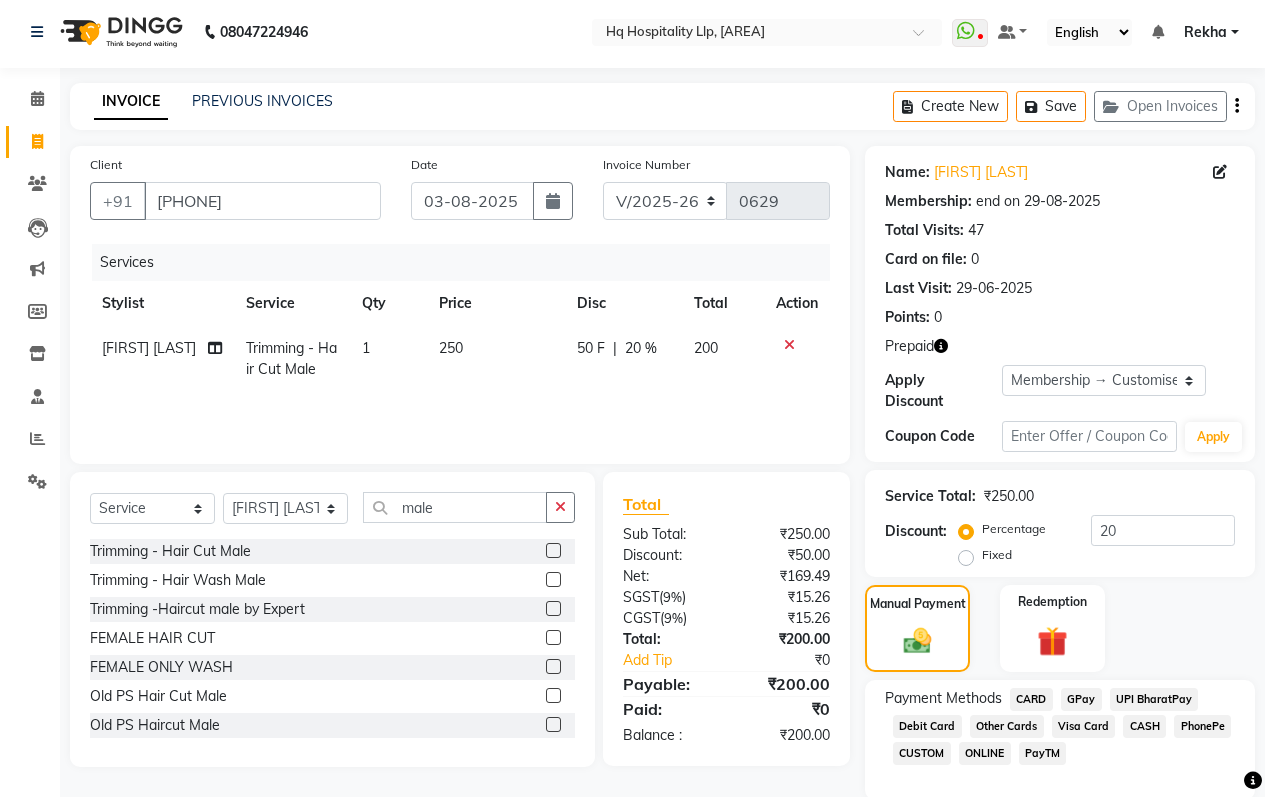 click on "GPay" 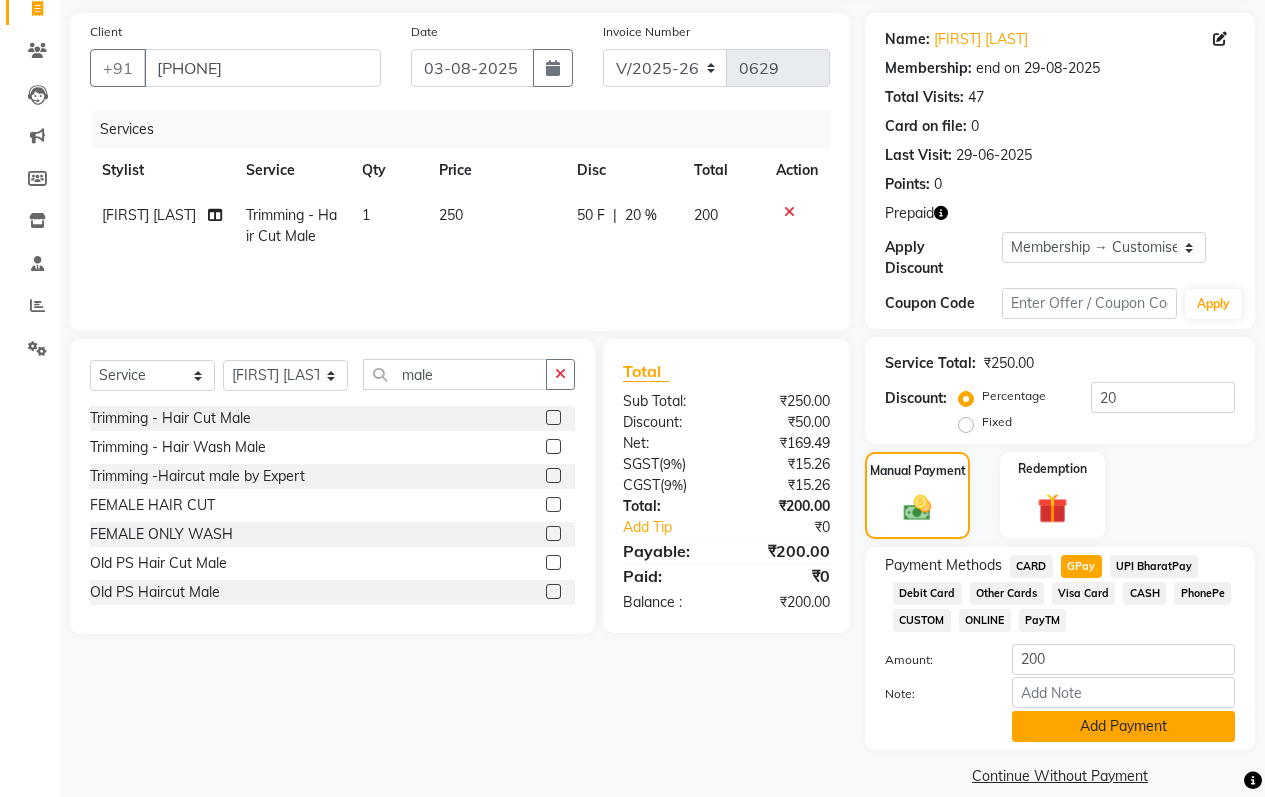 scroll, scrollTop: 145, scrollLeft: 0, axis: vertical 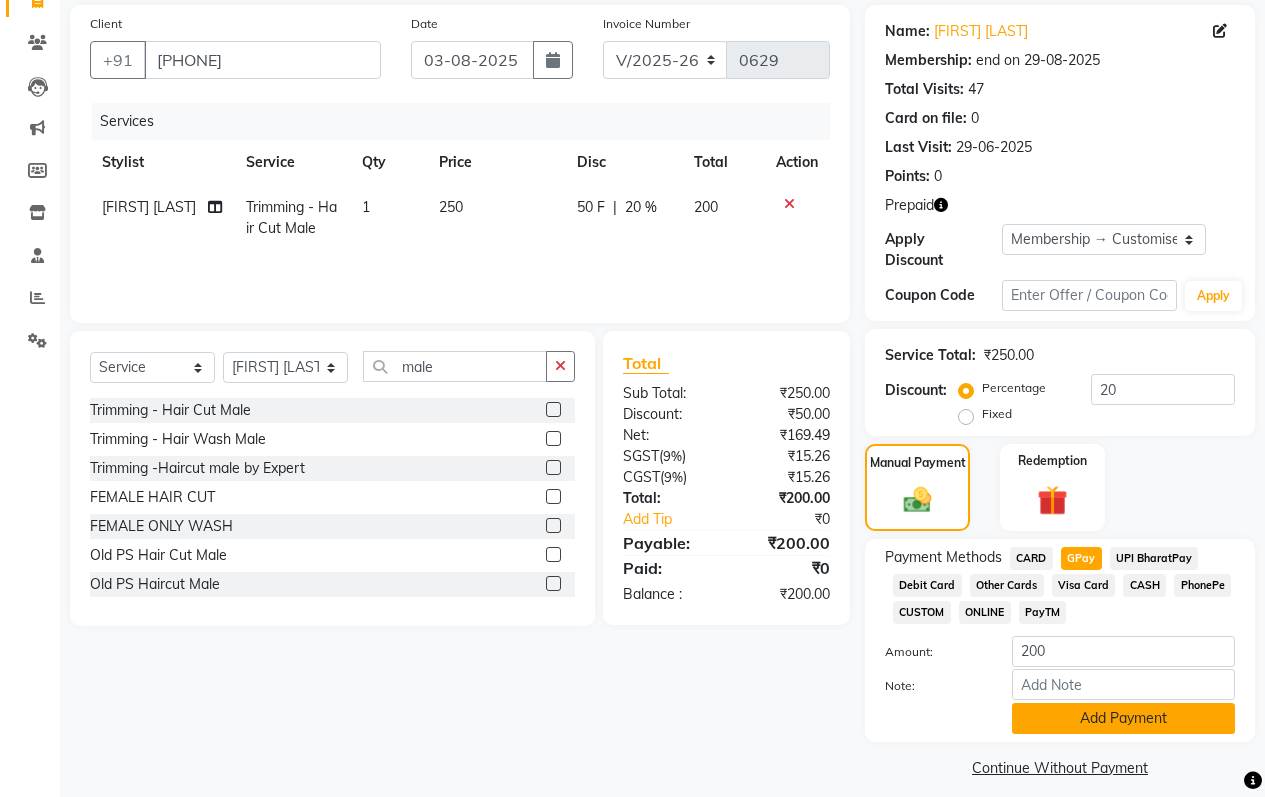 click on "Add Payment" 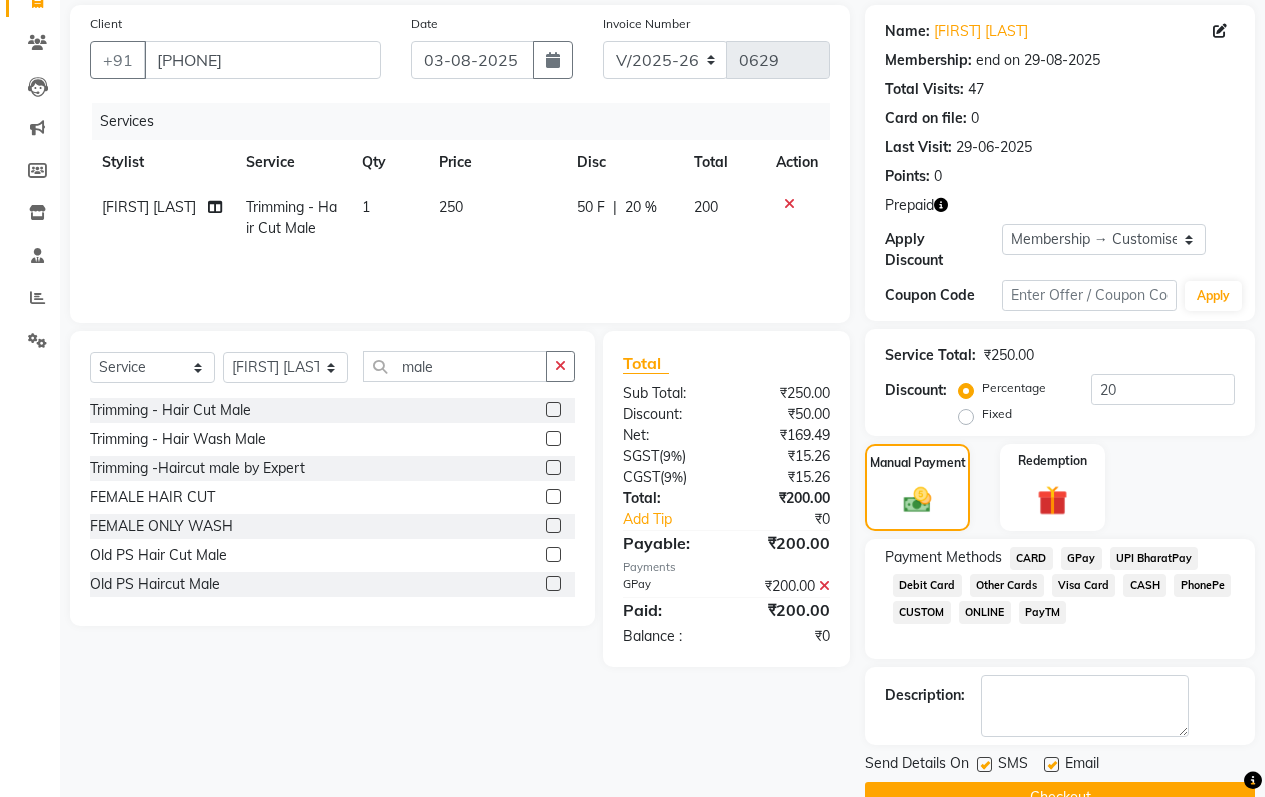 click on "Checkout" 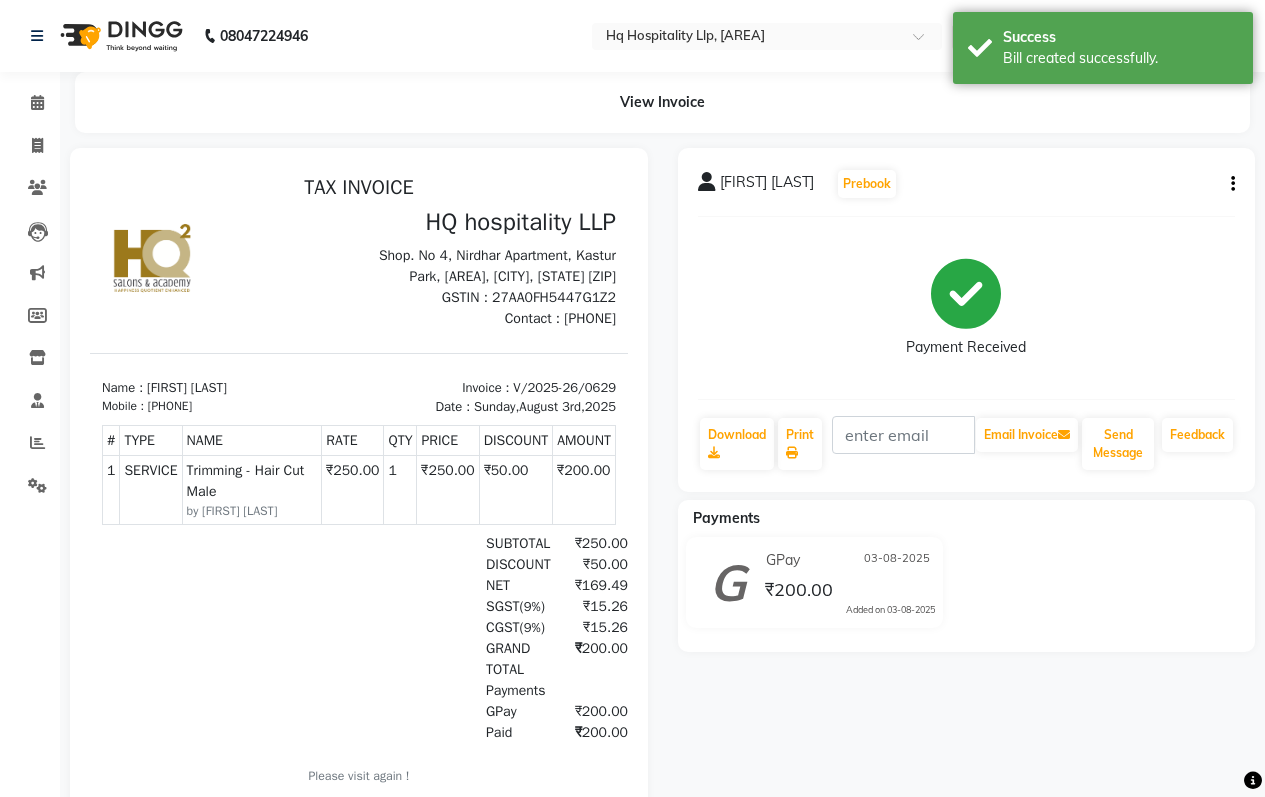 scroll, scrollTop: 0, scrollLeft: 0, axis: both 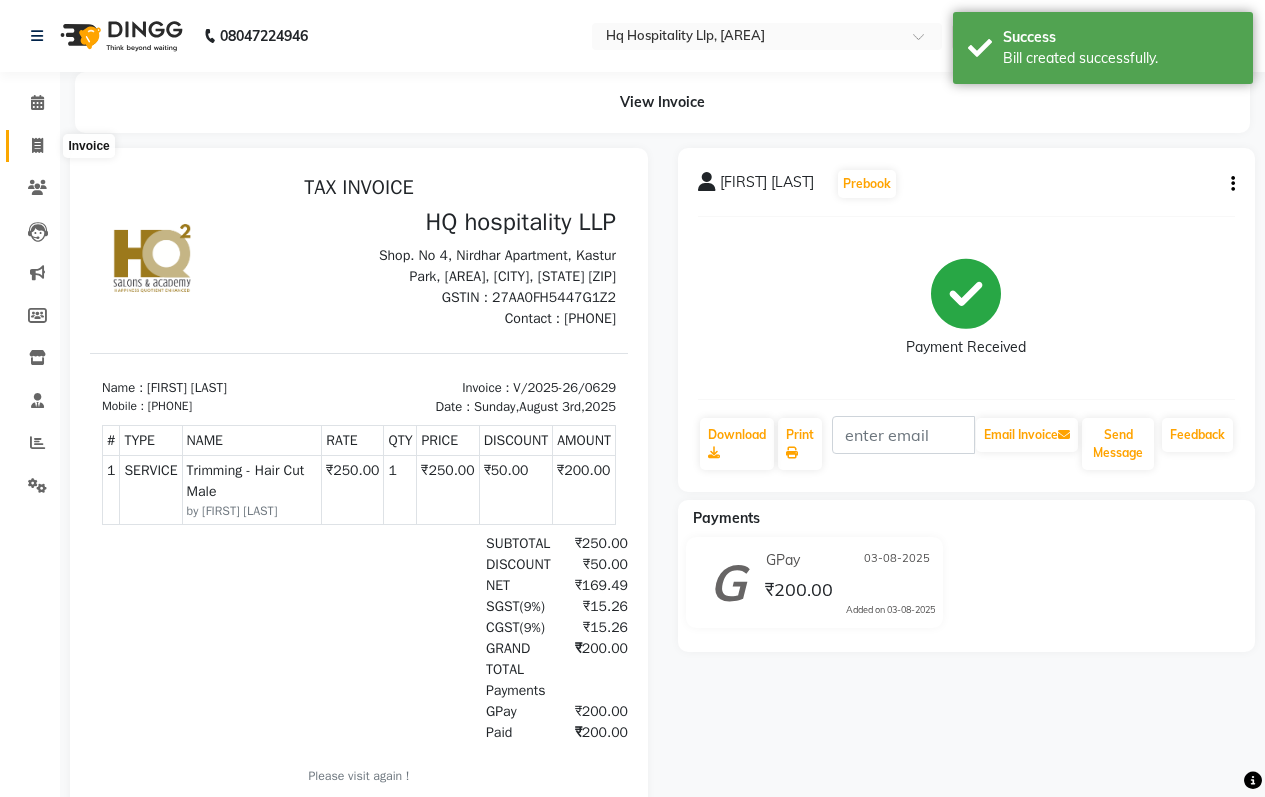 click 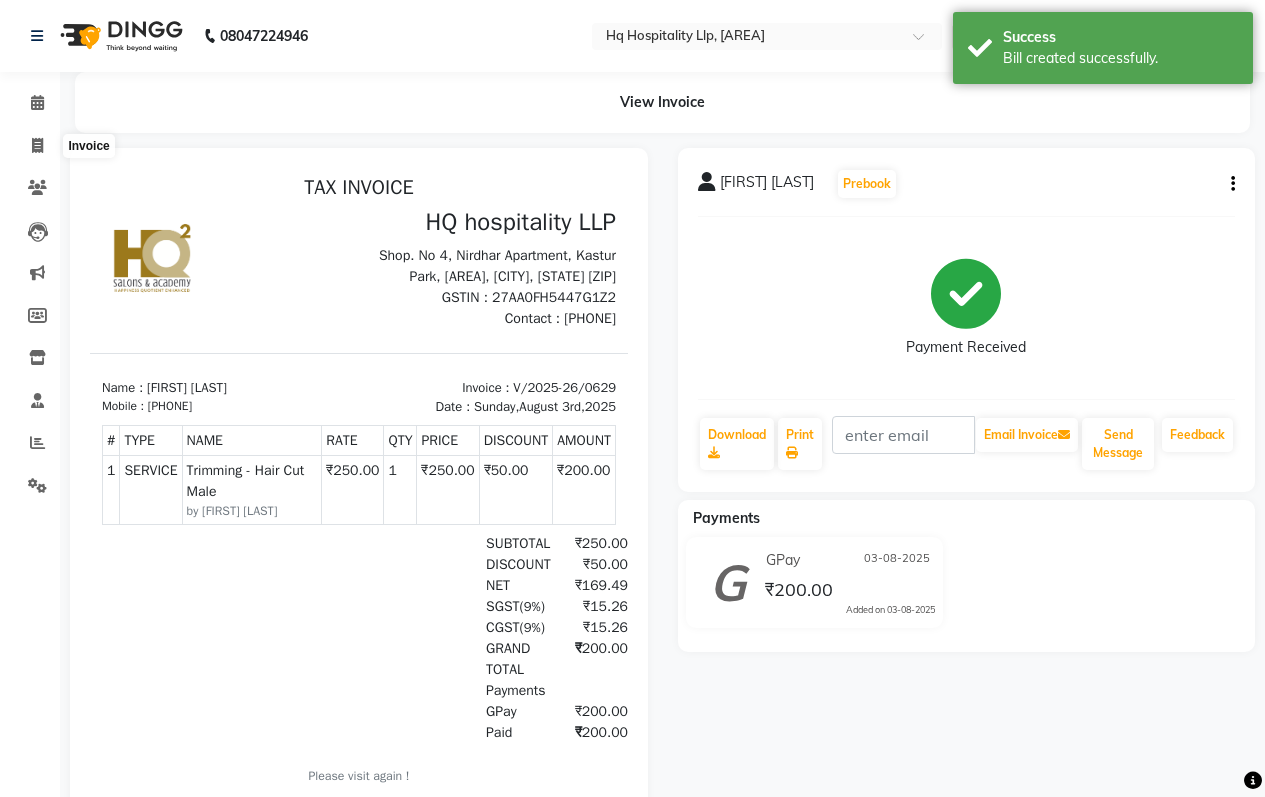 select on "7197" 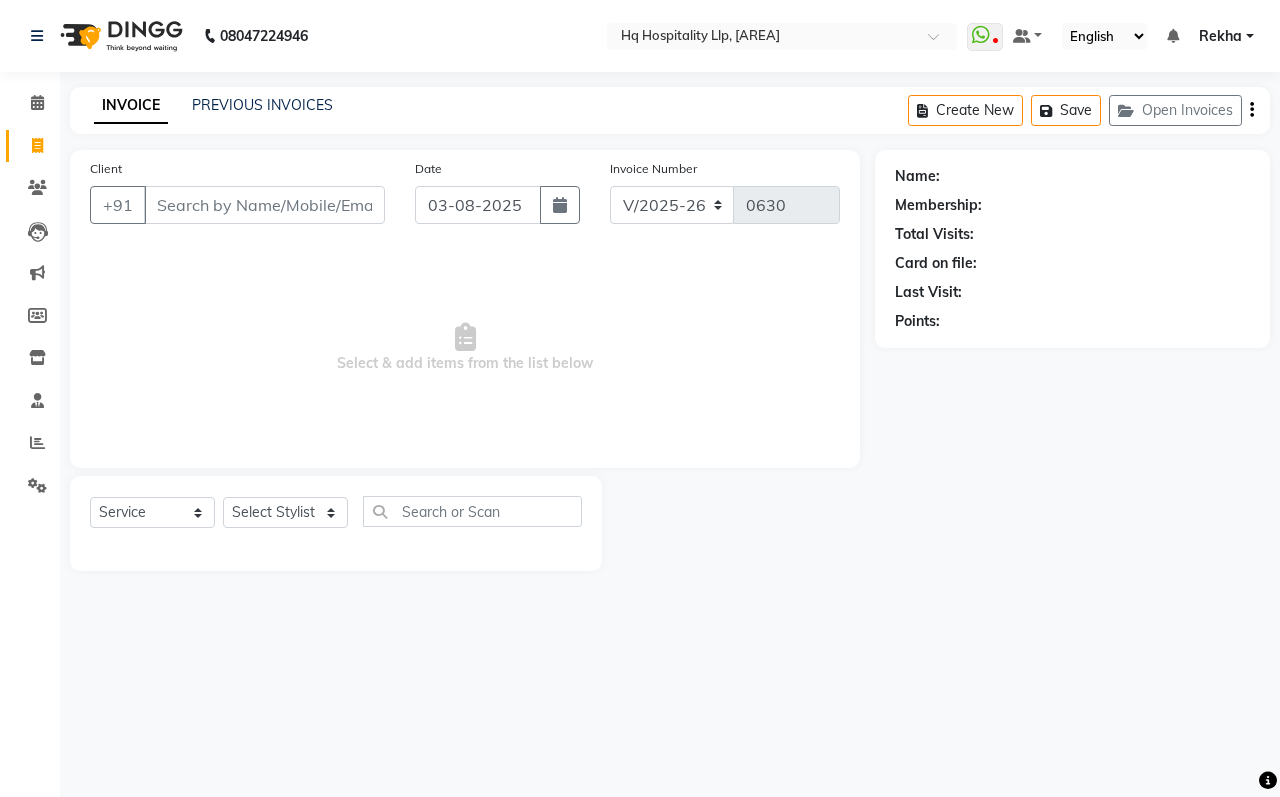click on "Client" at bounding box center [264, 205] 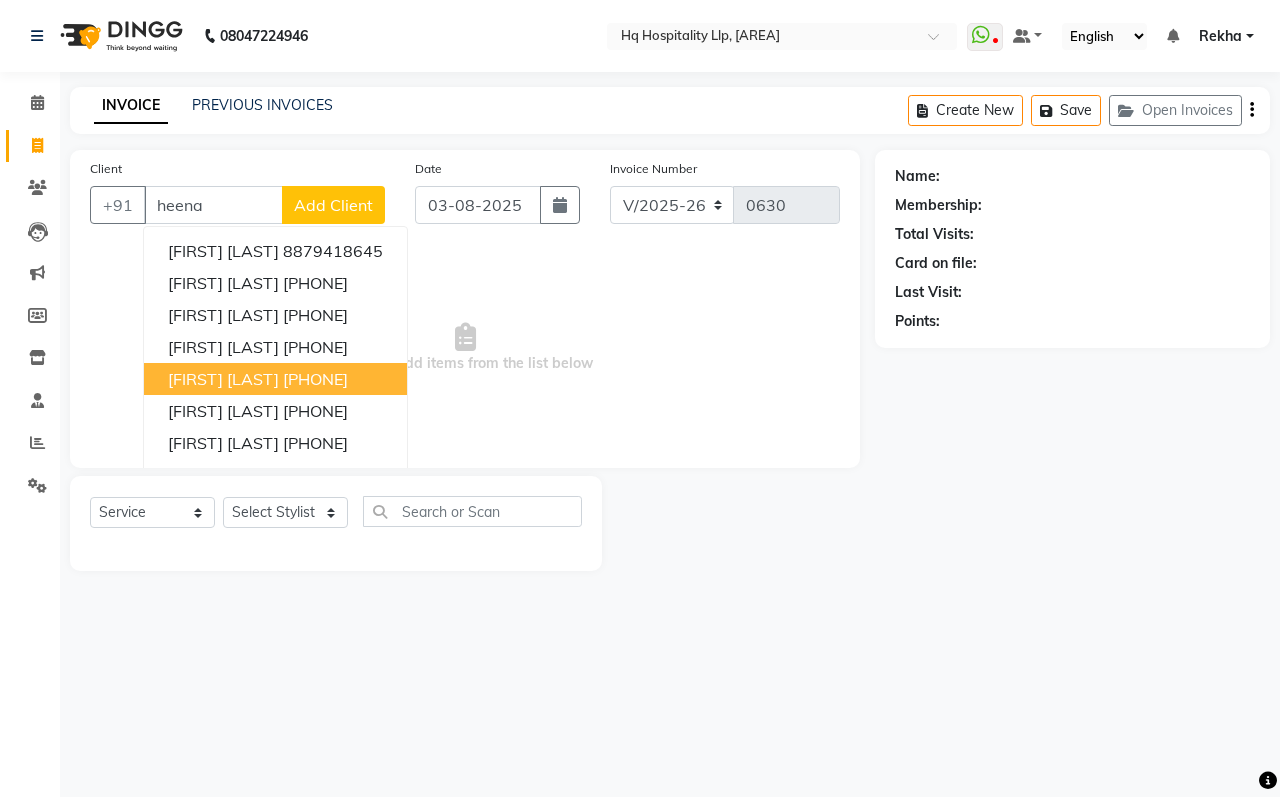click on "[PHONE]" at bounding box center [315, 379] 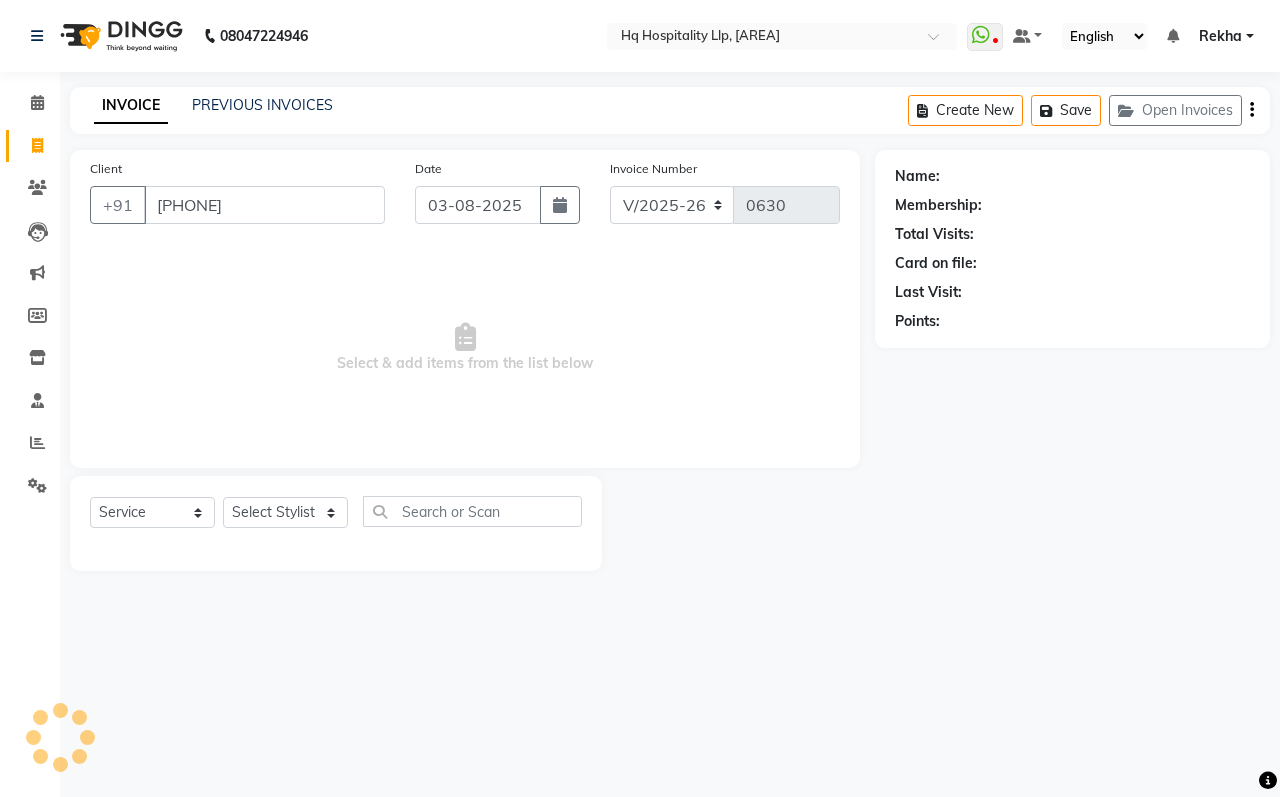 type on "[PHONE]" 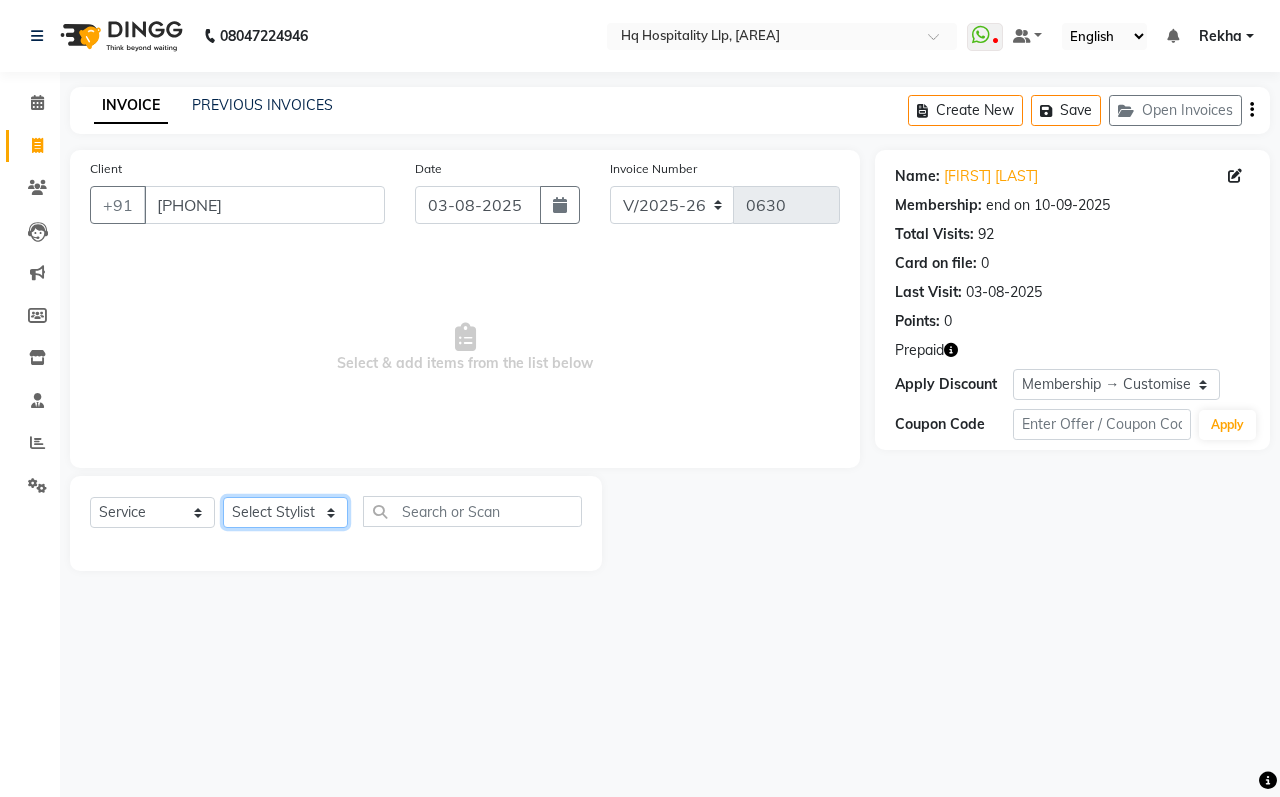 click on "Select Stylist [FIRST] Manager [FIRST] [FIRST] [FIRST] [FIRST] [FIRST] [FIRST] [FIRST] [FIRST]" 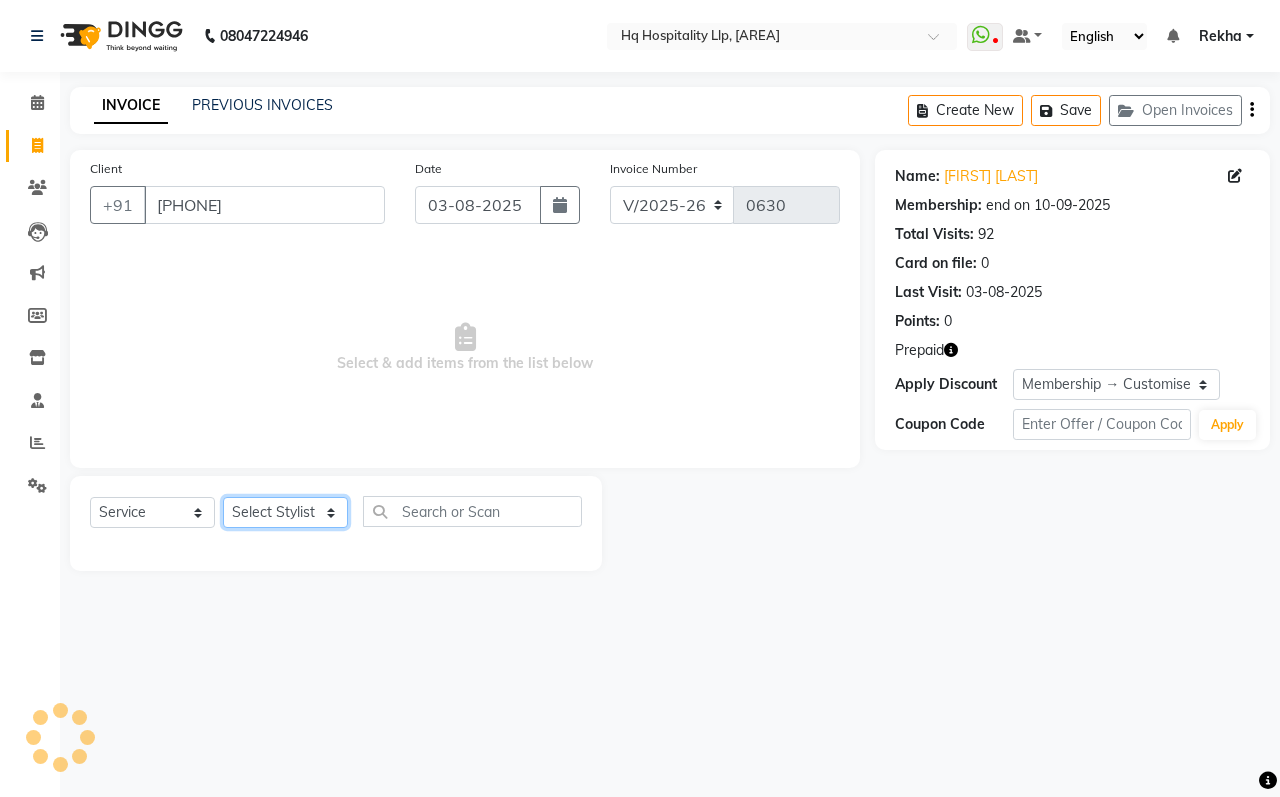 select on "61253" 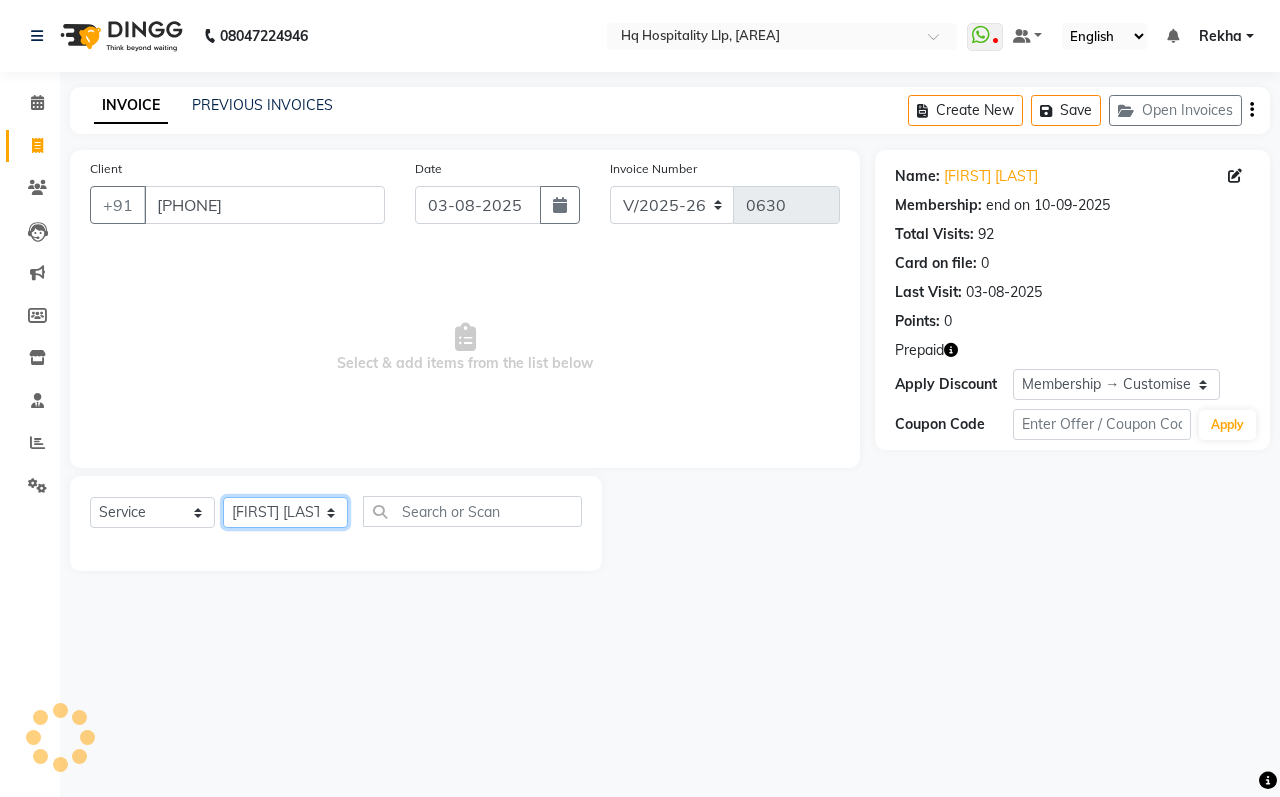 click on "Select Stylist [FIRST] Manager [FIRST] [FIRST] [FIRST] [FIRST] [FIRST] [FIRST] [FIRST] [FIRST]" 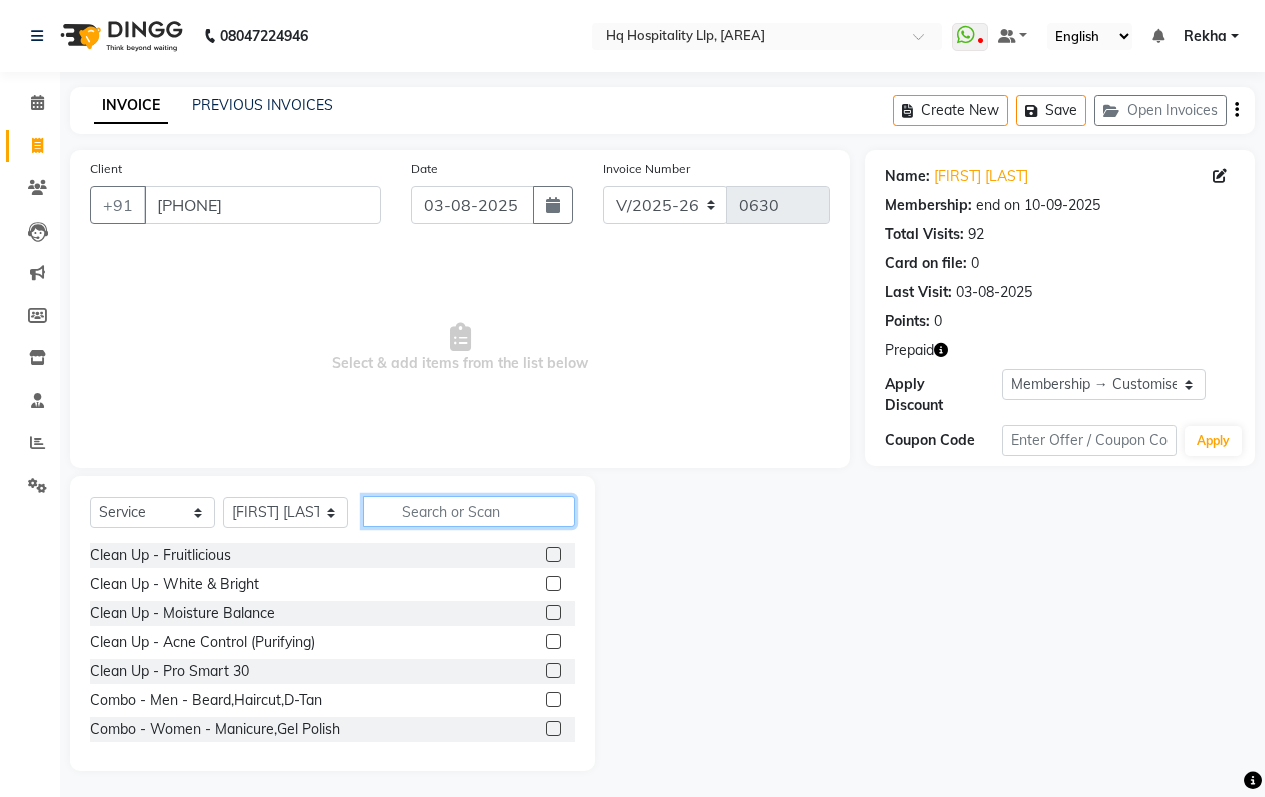 click 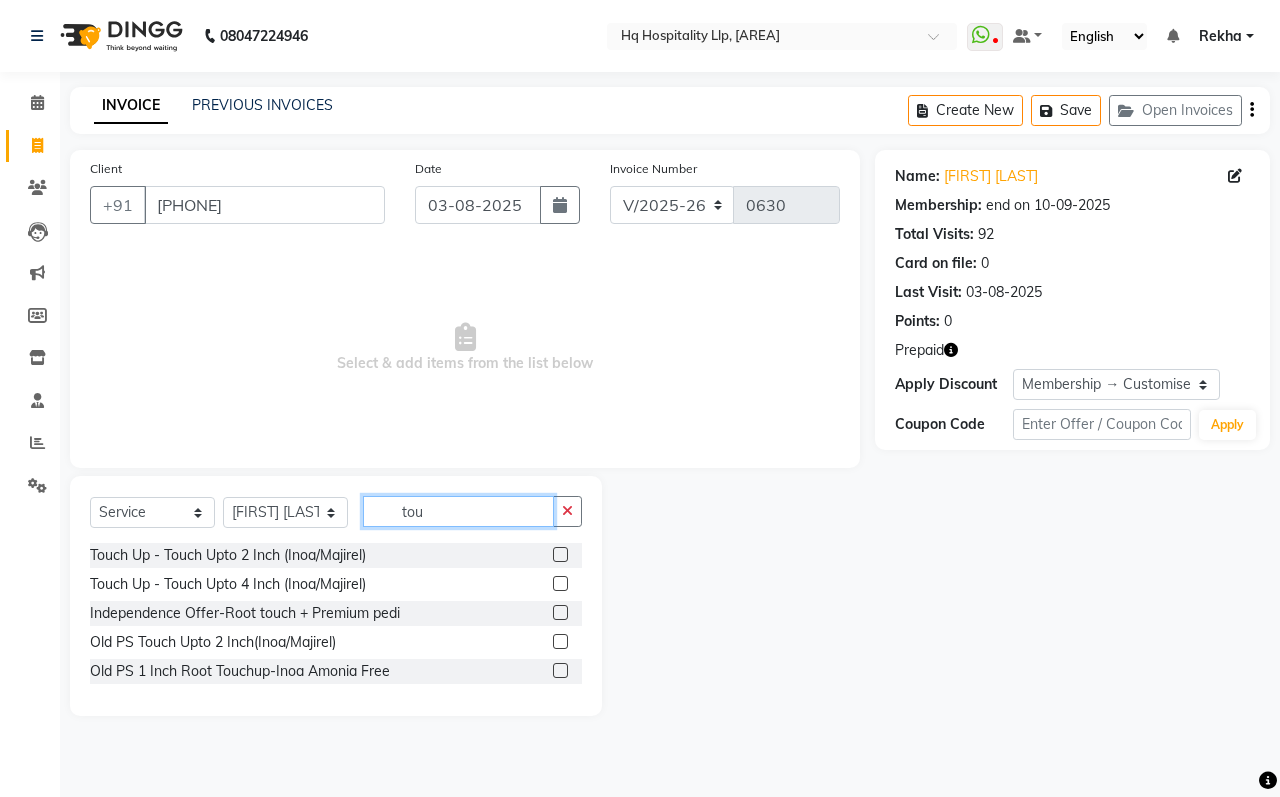 type on "tou" 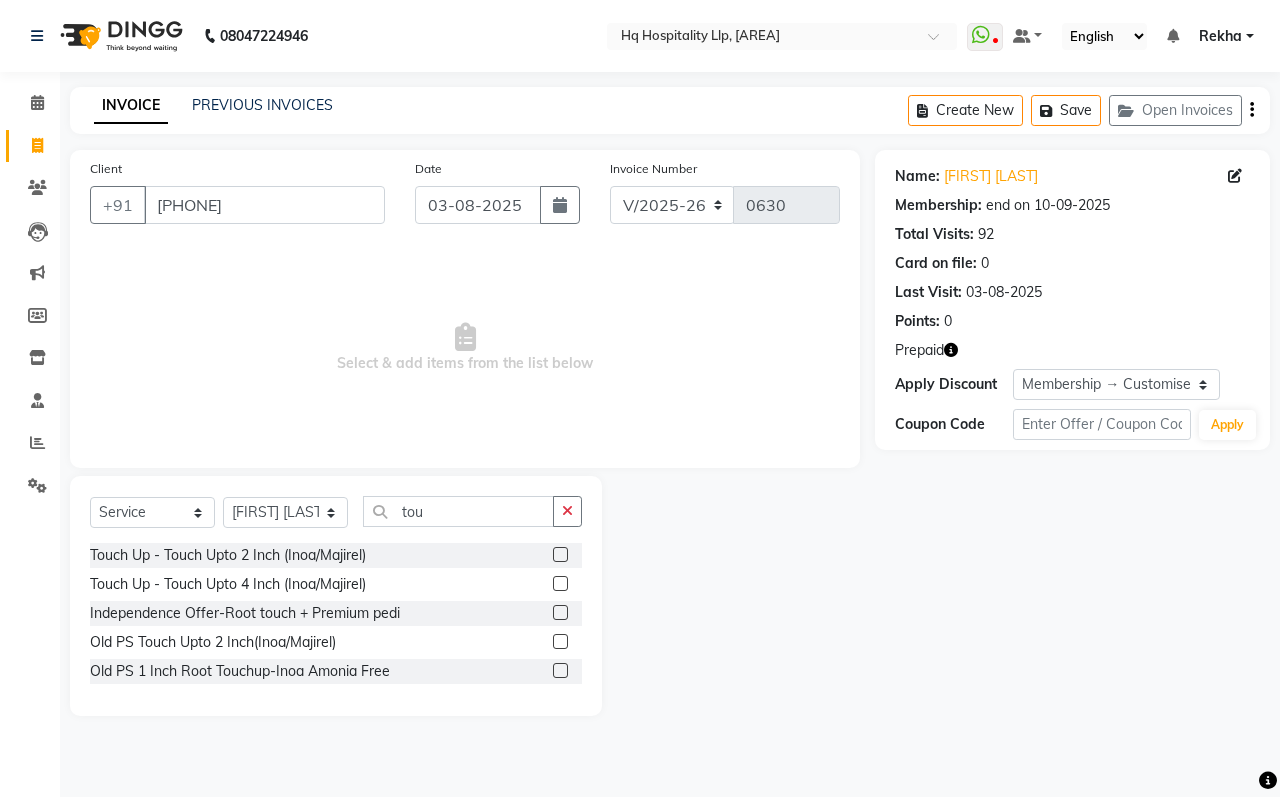 click 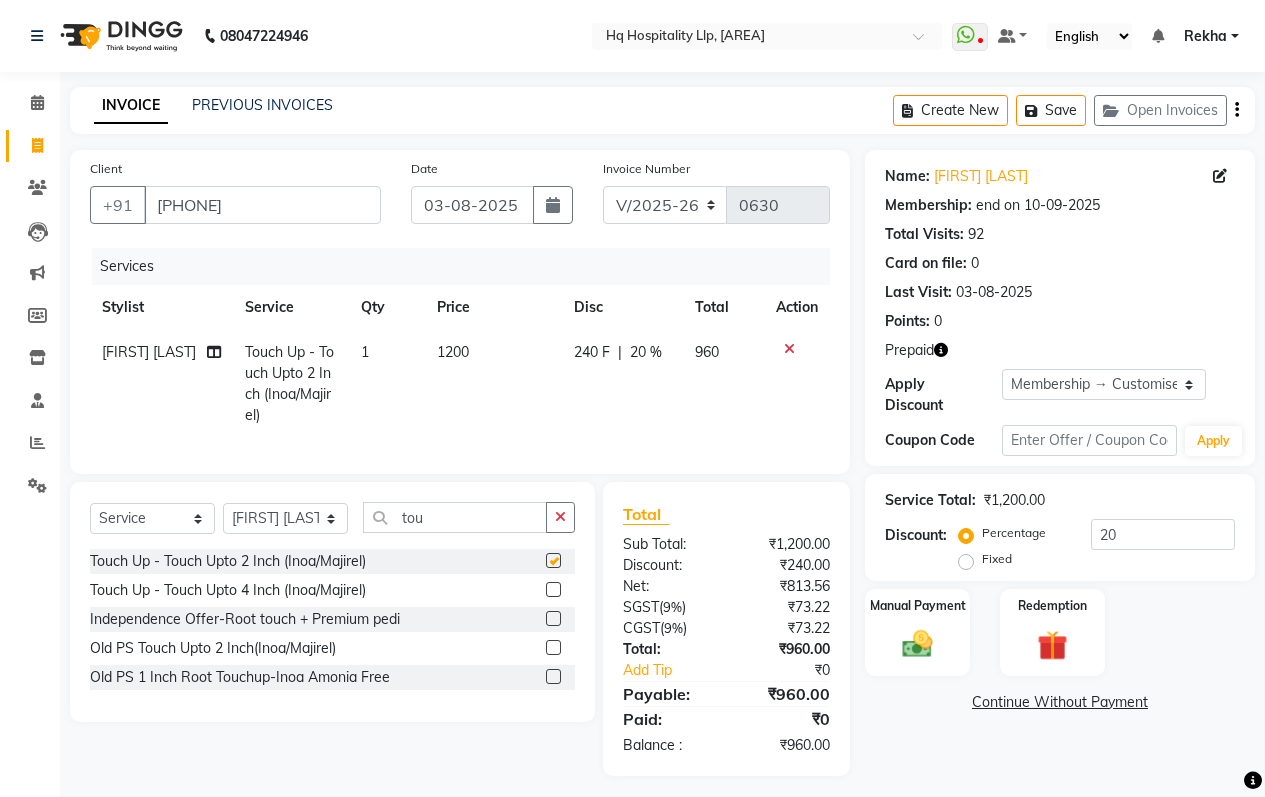 checkbox on "false" 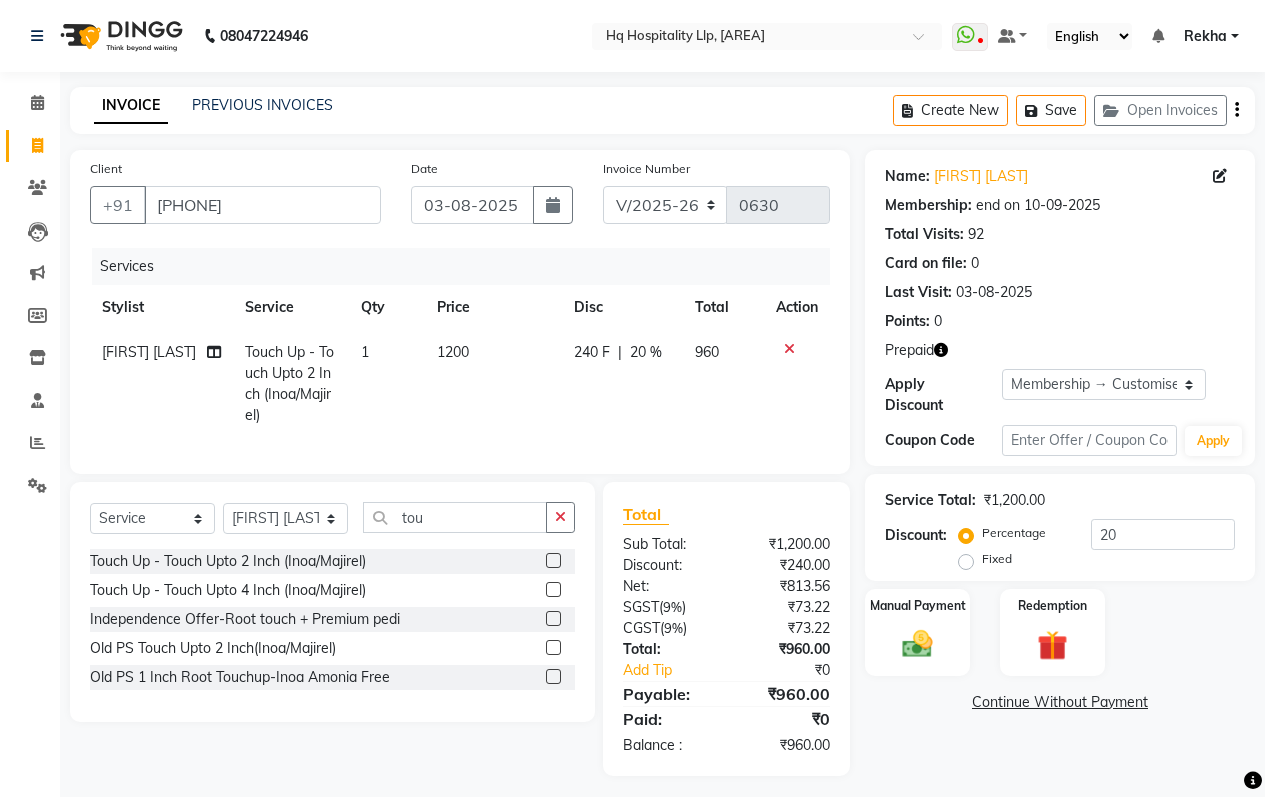 click on "1200" 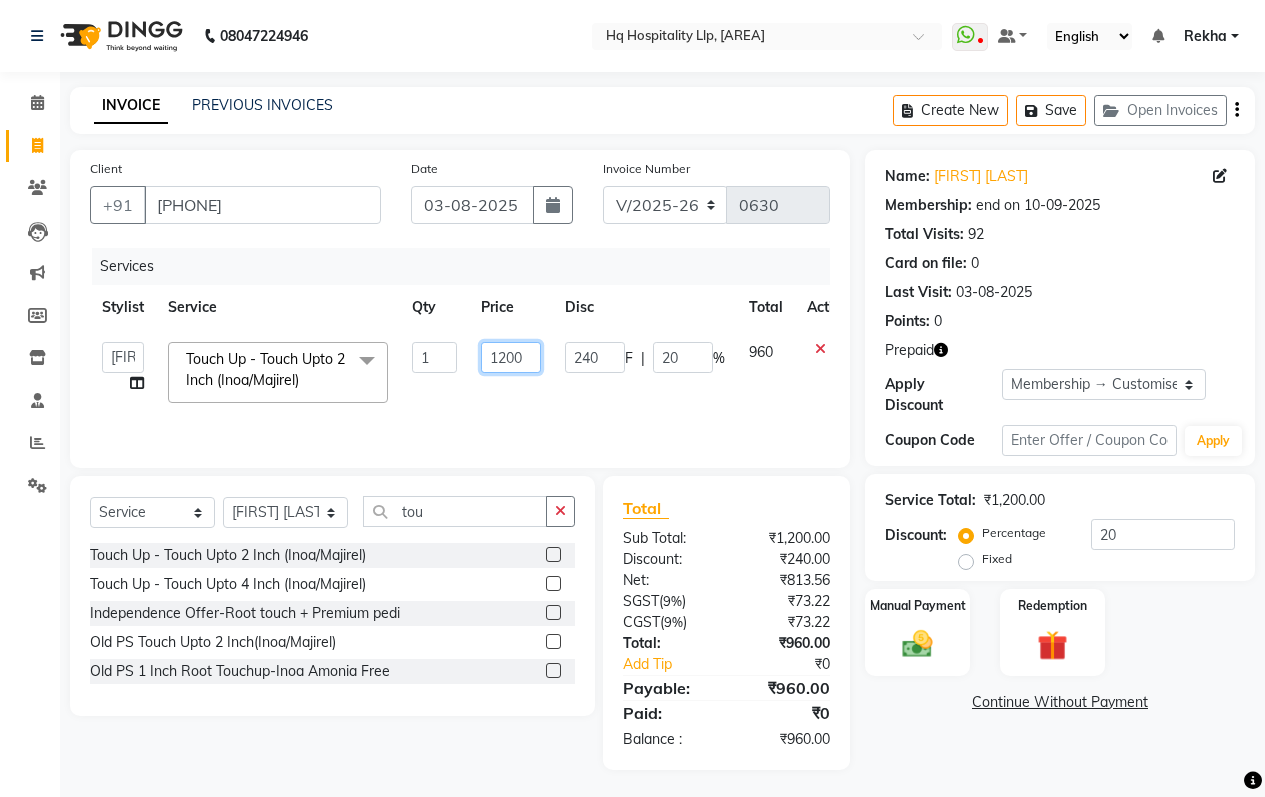 click on "1200" 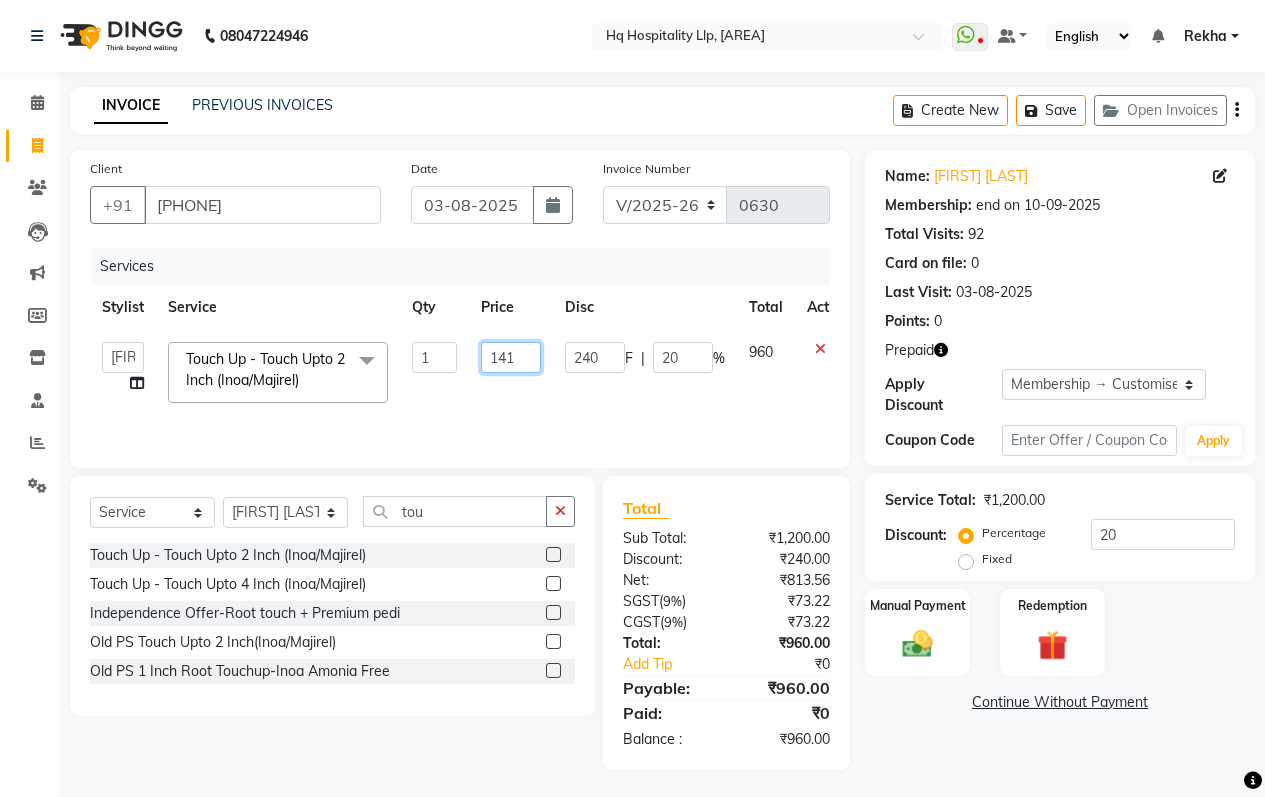 type on "1416" 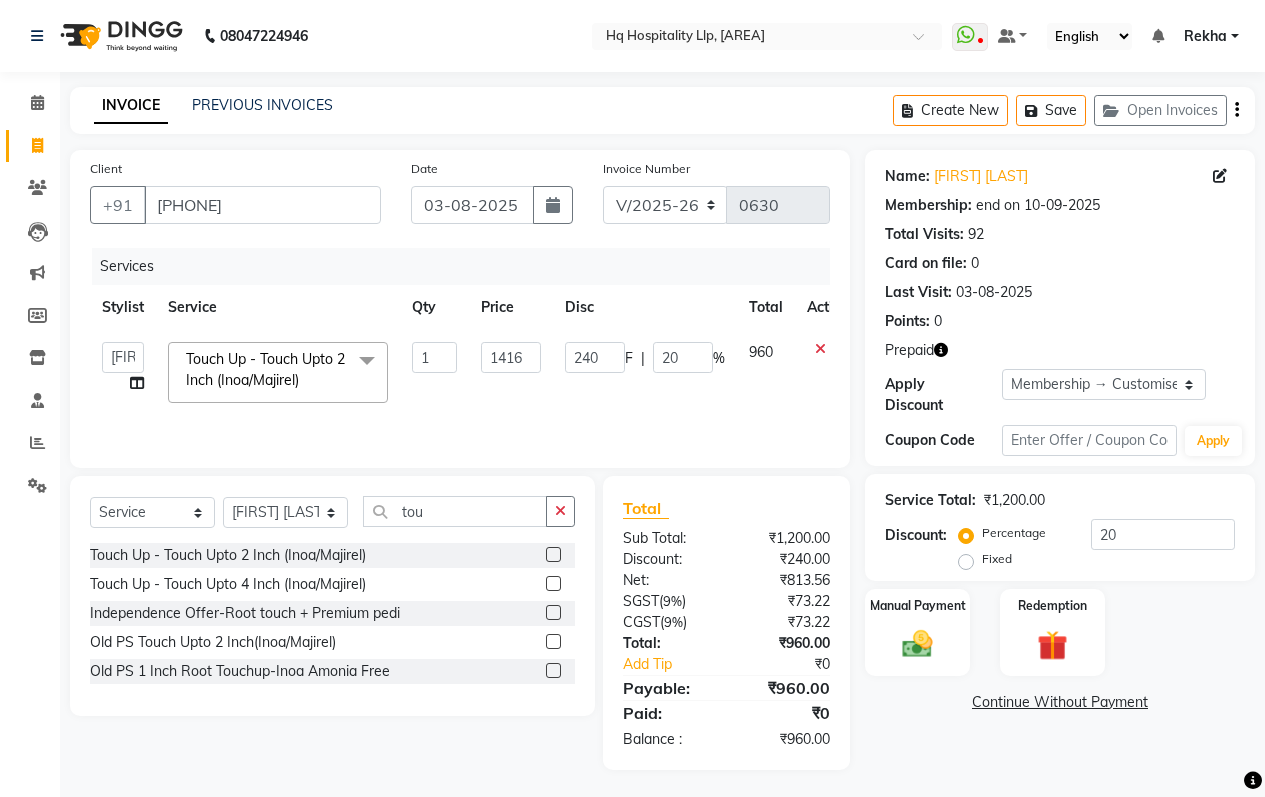 click on "Name: [FIRST] [LAST] Membership: end on 10-09-2025 Total Visits:  92 Card on file:  0 Last Visit:   03-08-2025 Points:   0  Prepaid Apply Discount Select Membership → Customised_membership Coupon Code Apply Service Total:  ₹1,200.00  Discount:  Percentage   Fixed  20 Manual Payment Redemption  Continue Without Payment" 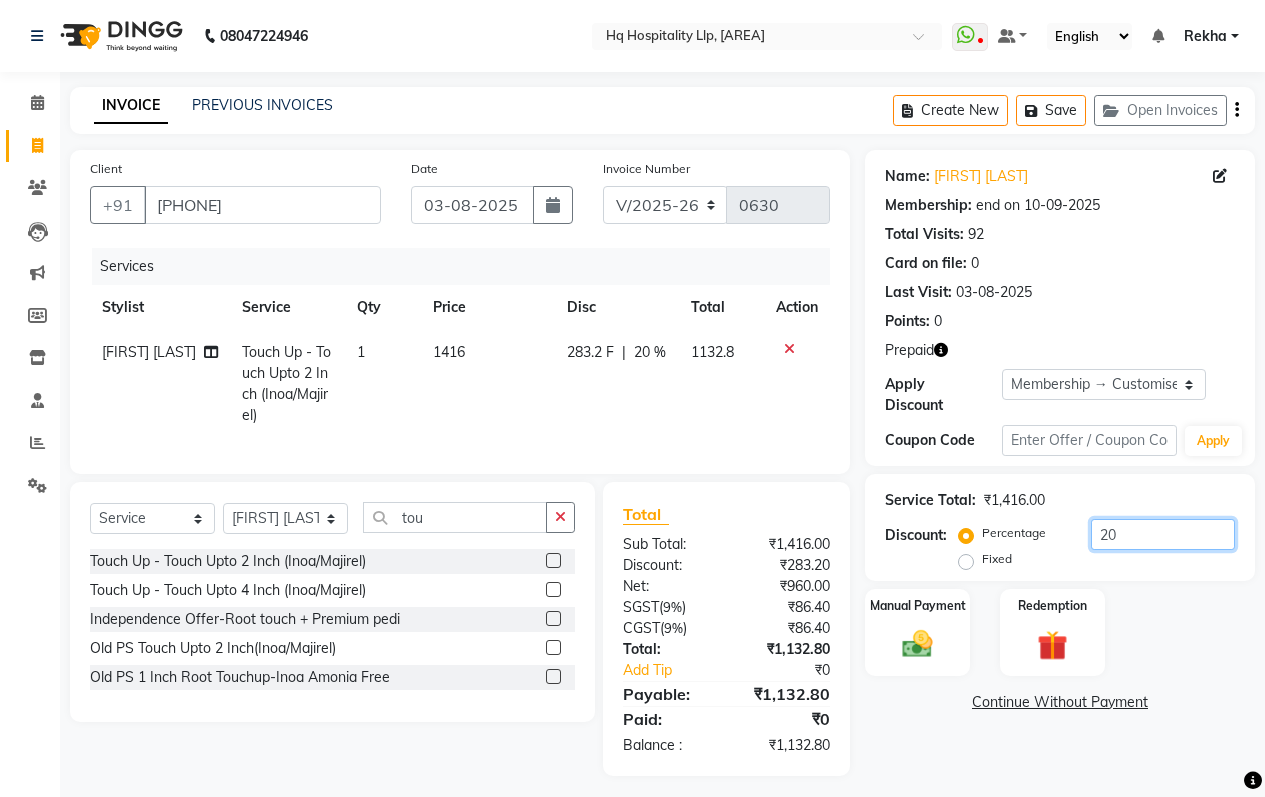 click on "20" 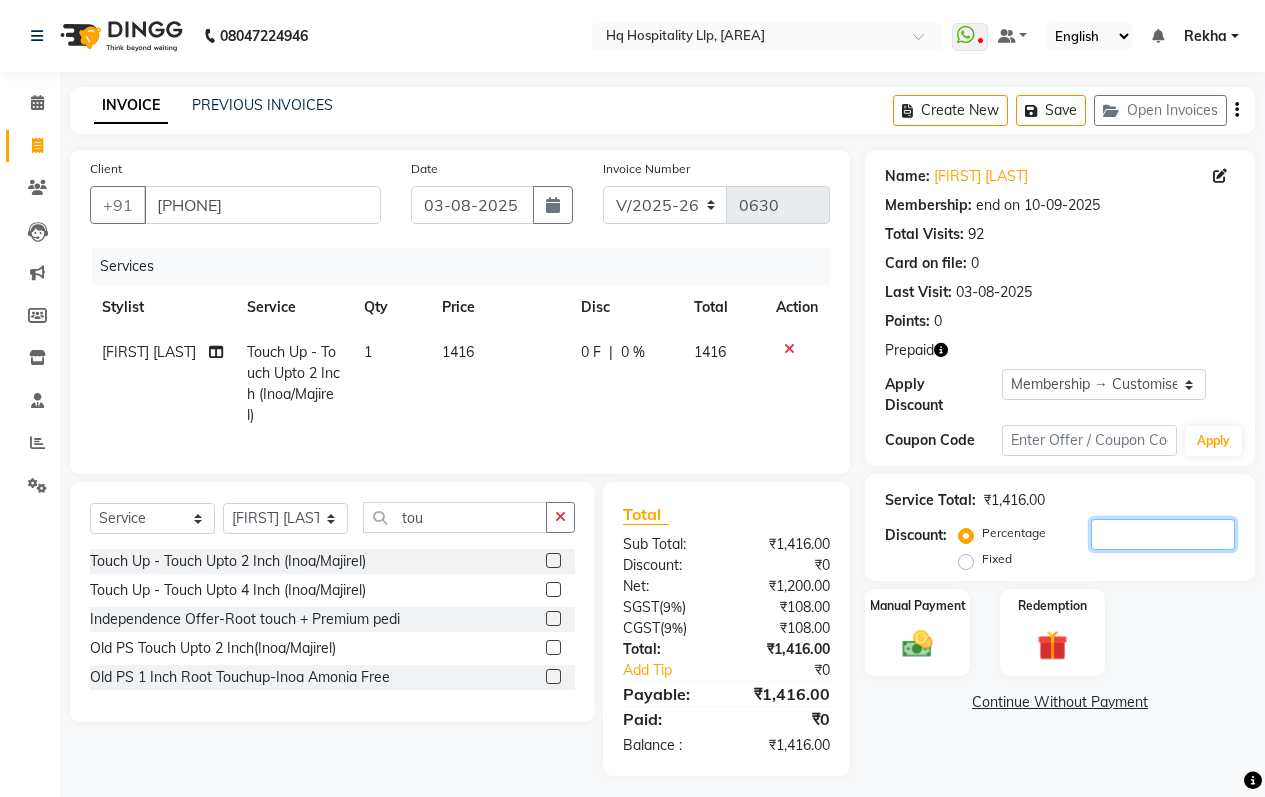 type 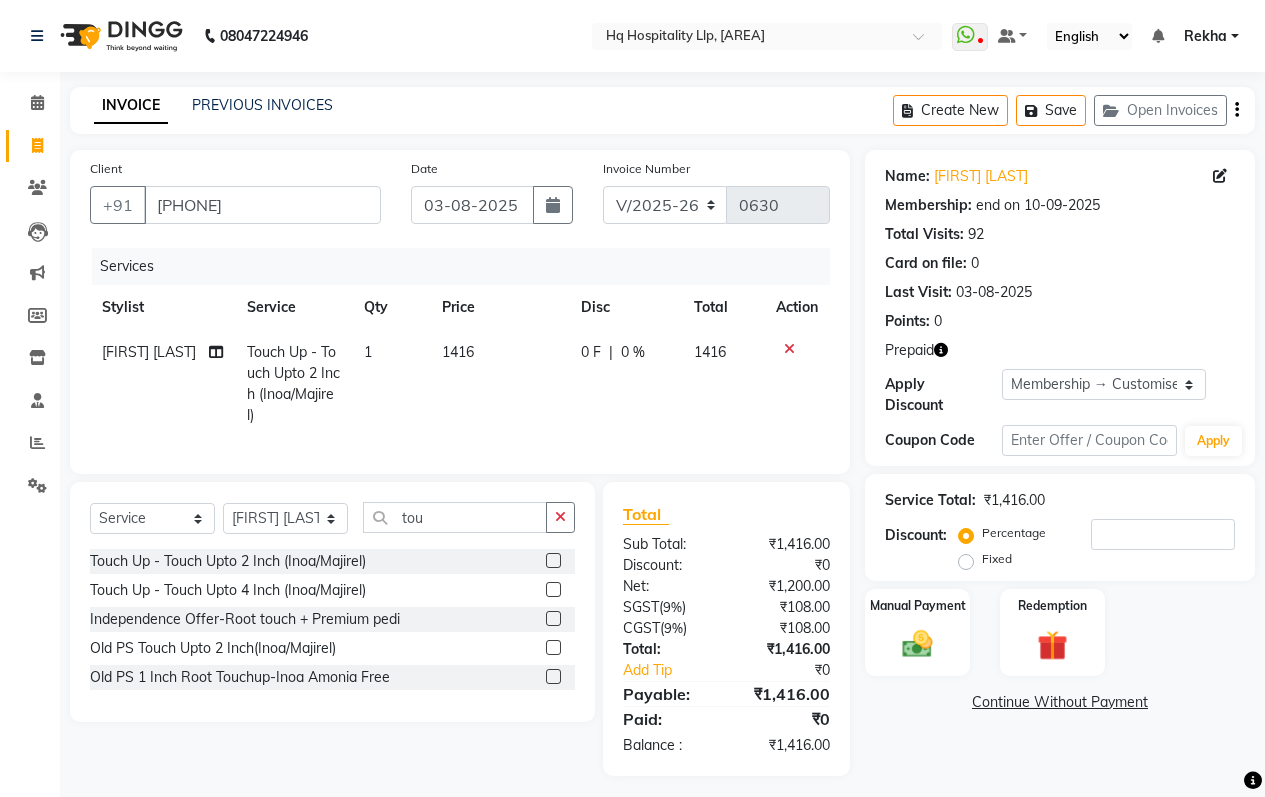 click on "Name: [FIRST] [LAST] Membership: end on 10-09-2025 Total Visits:  92 Card on file:  0 Last Visit:   03-08-2025 Points:   0  Prepaid Apply Discount Select Membership → Customised_membership Coupon Code Apply Service Total:  ₹1,416.00  Discount:  Percentage   Fixed  Manual Payment Redemption  Continue Without Payment" 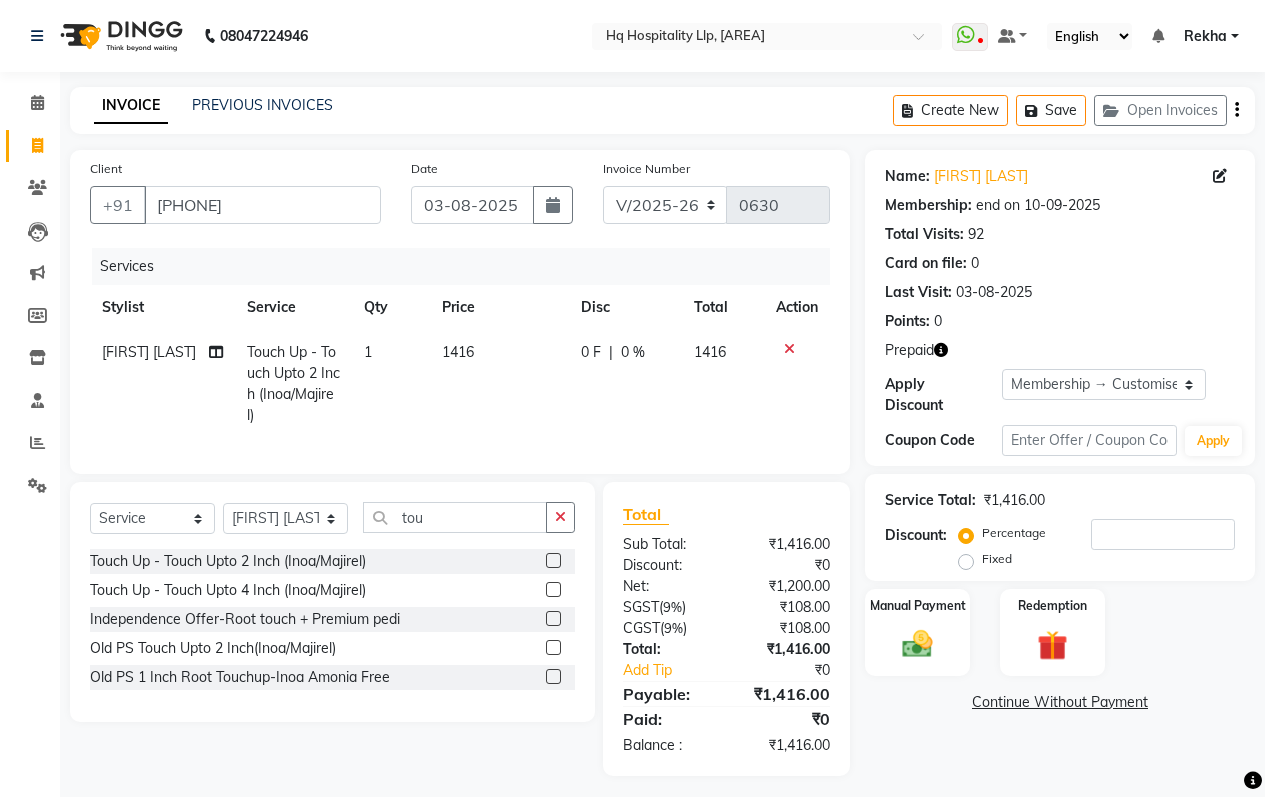 scroll, scrollTop: 24, scrollLeft: 0, axis: vertical 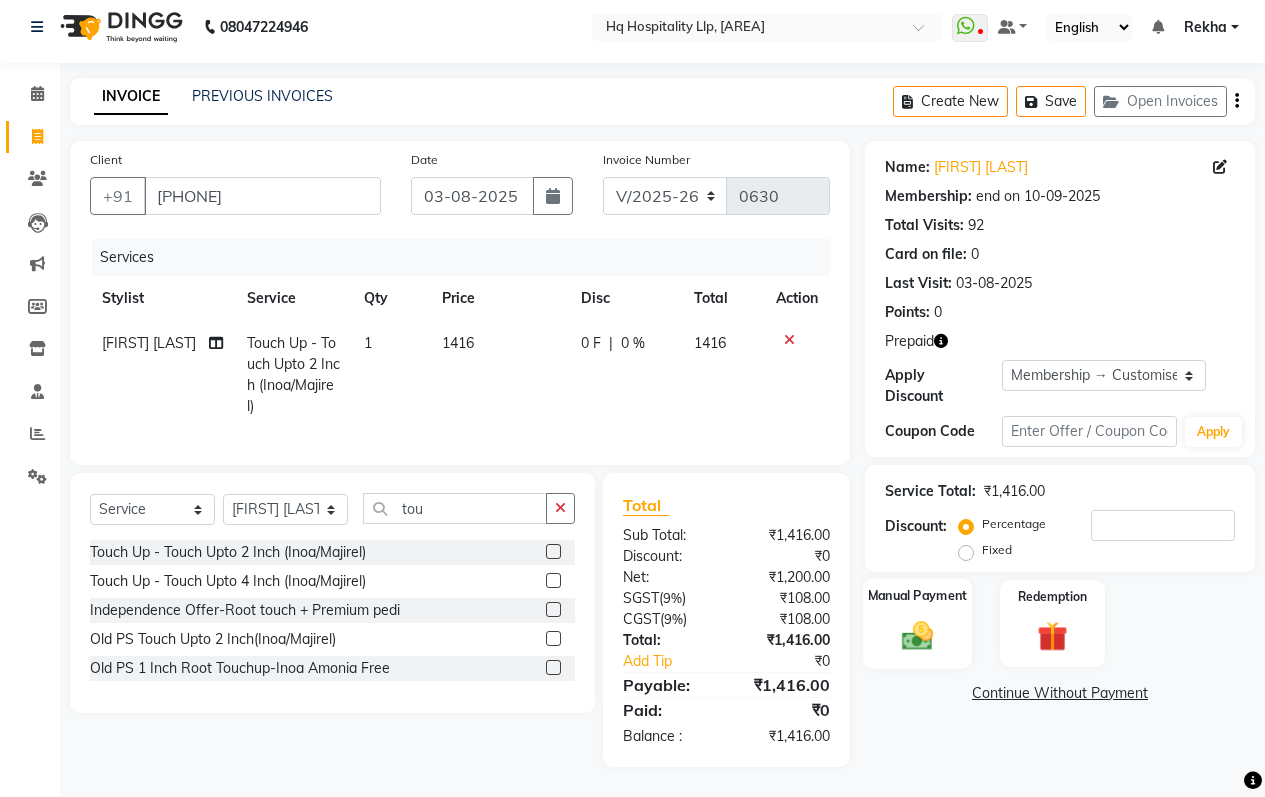 click 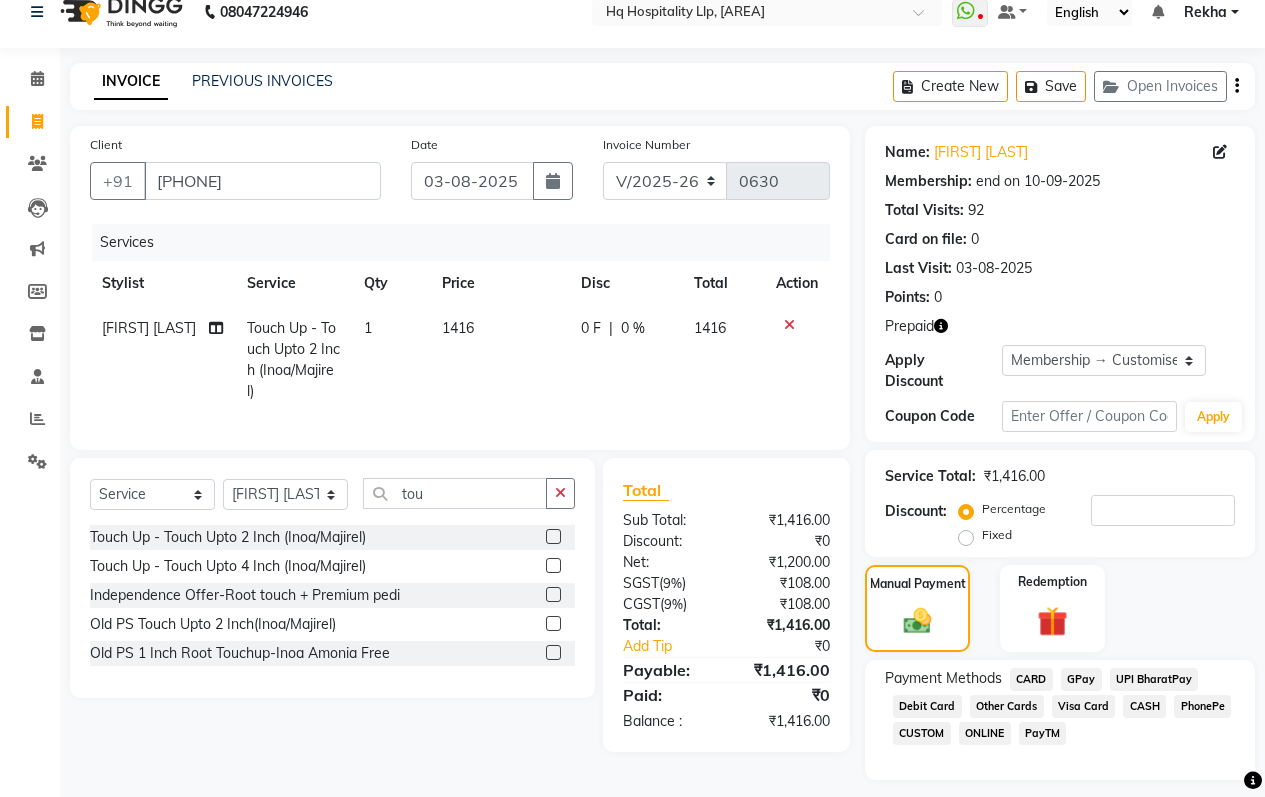 scroll, scrollTop: 62, scrollLeft: 0, axis: vertical 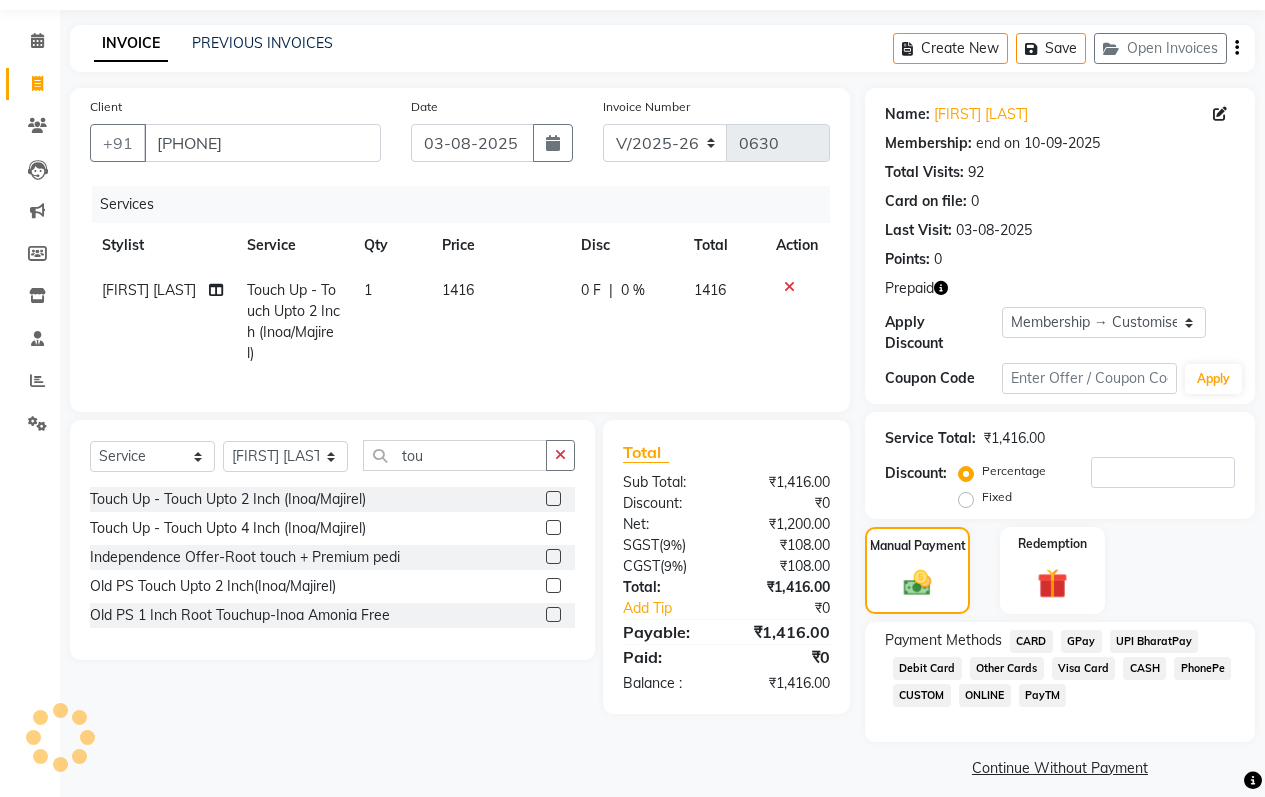 click on "GPay" 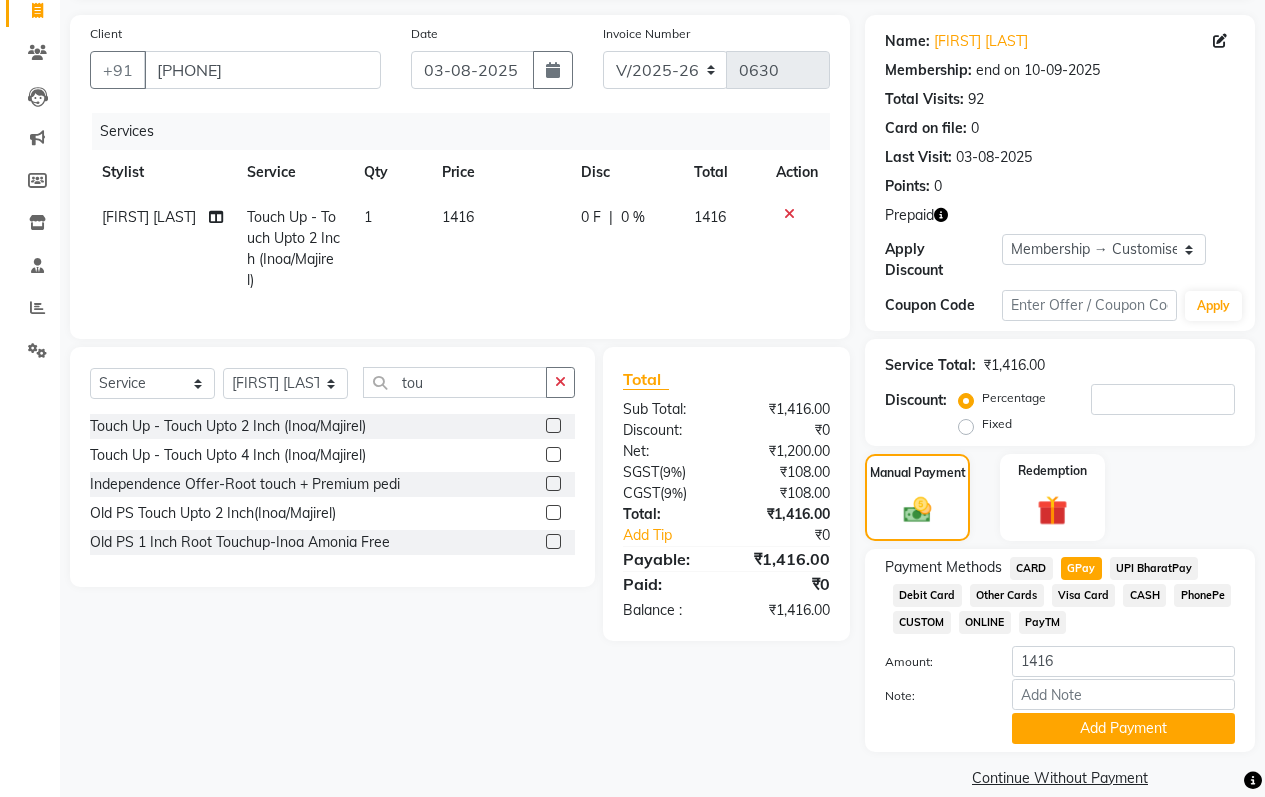 scroll, scrollTop: 145, scrollLeft: 0, axis: vertical 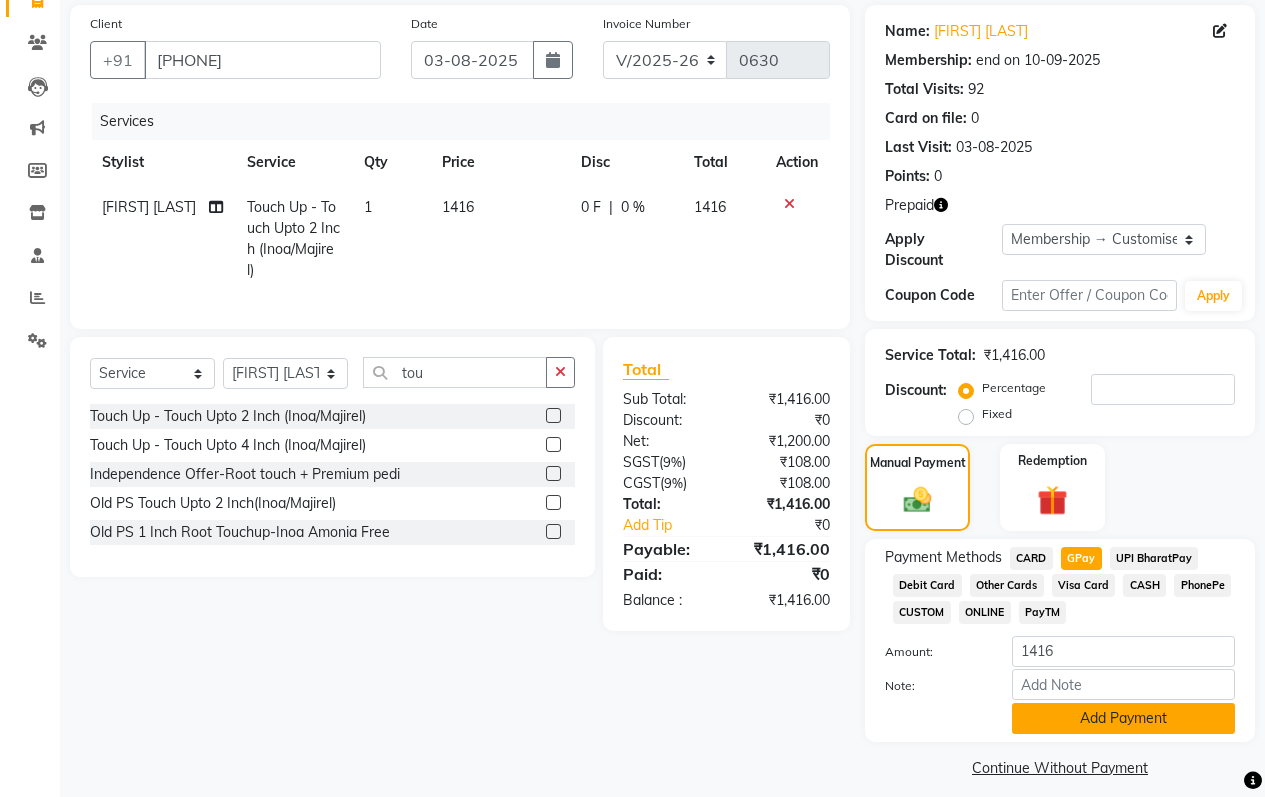click on "Add Payment" 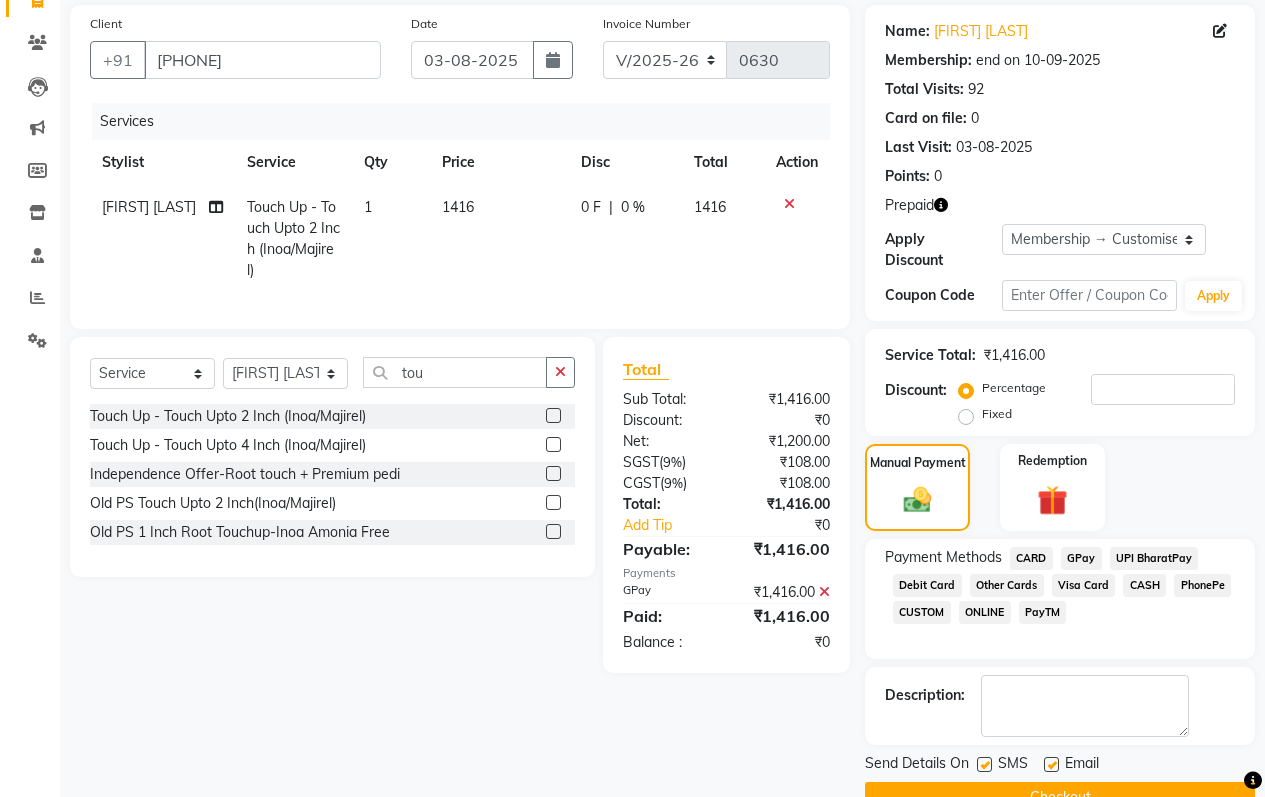 scroll, scrollTop: 175, scrollLeft: 0, axis: vertical 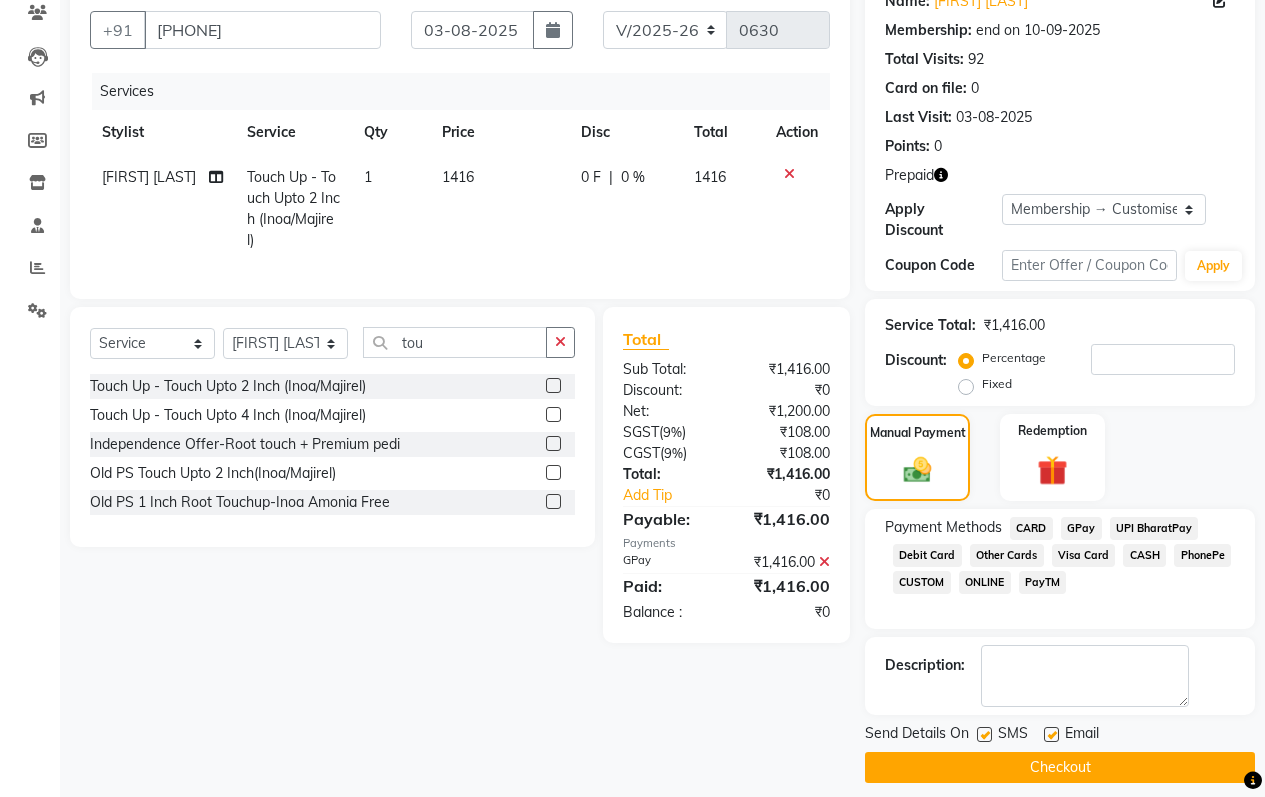 click on "Checkout" 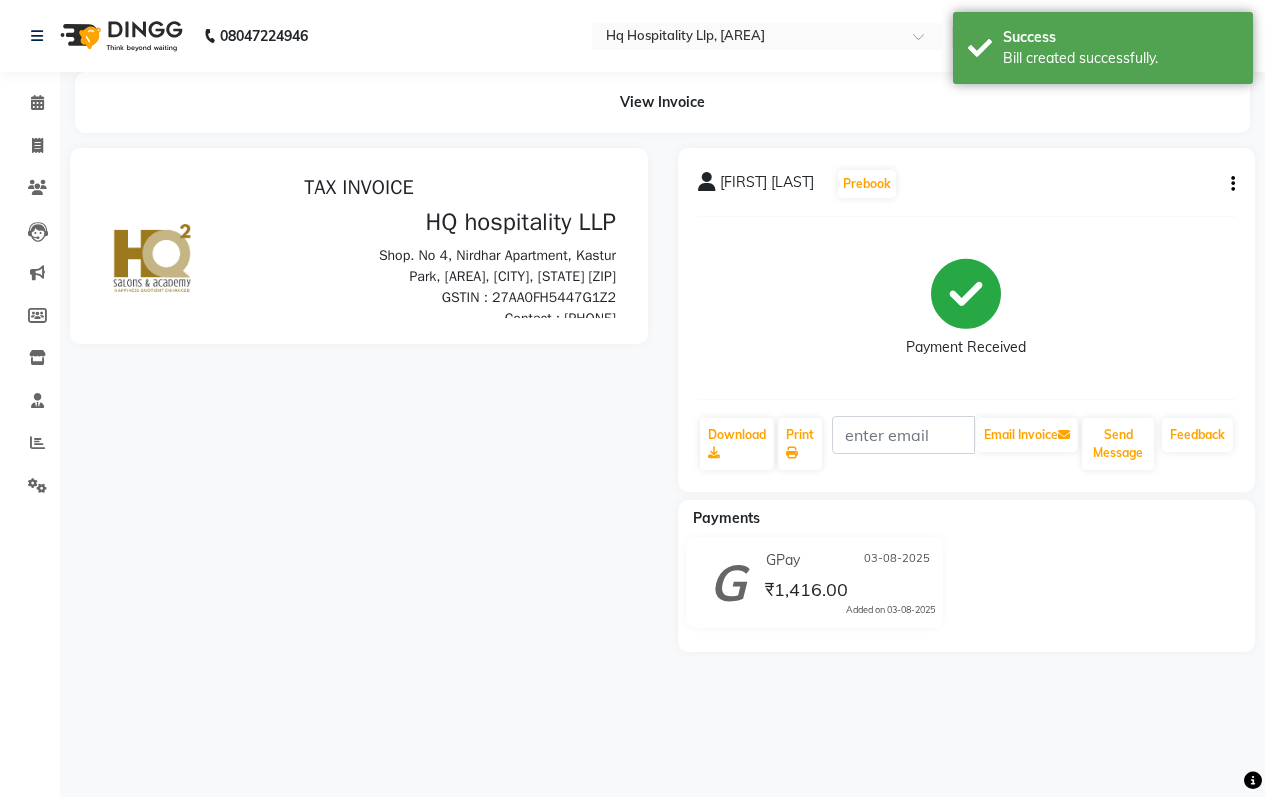 scroll, scrollTop: 0, scrollLeft: 0, axis: both 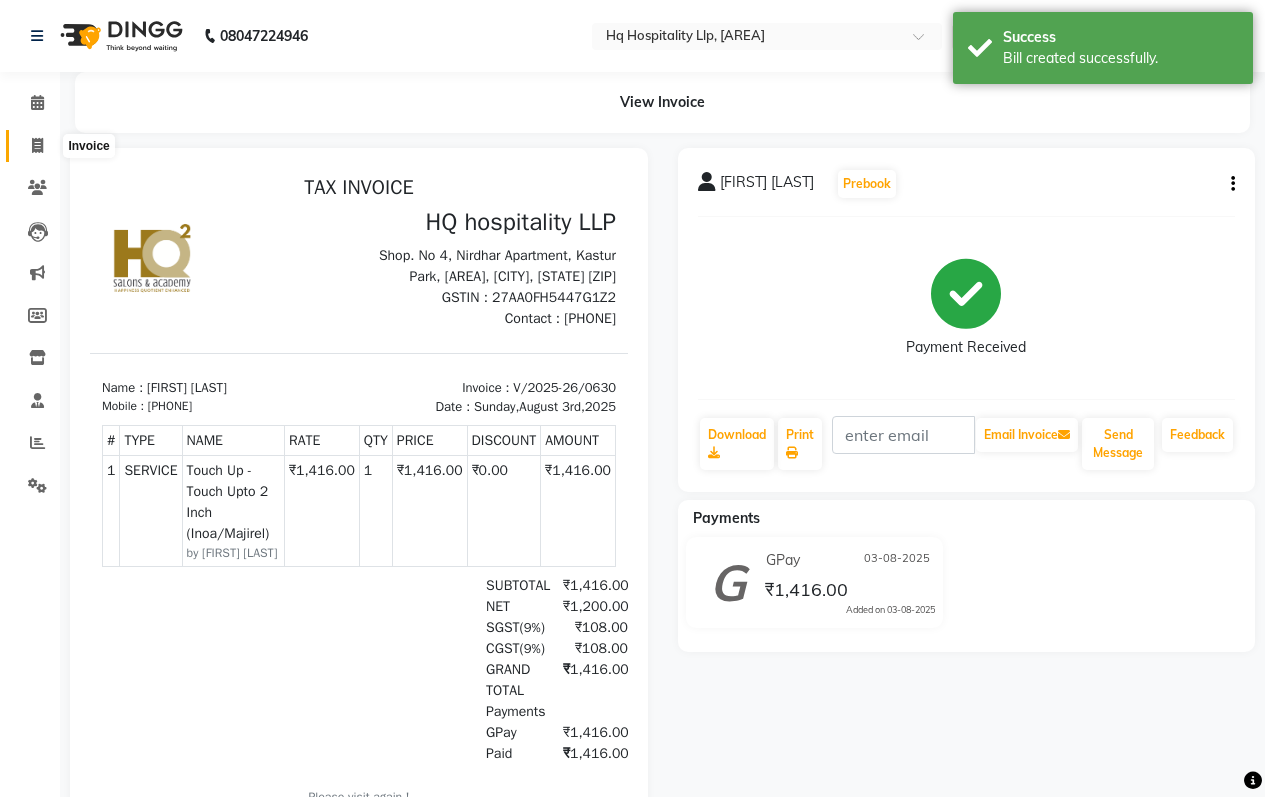 click 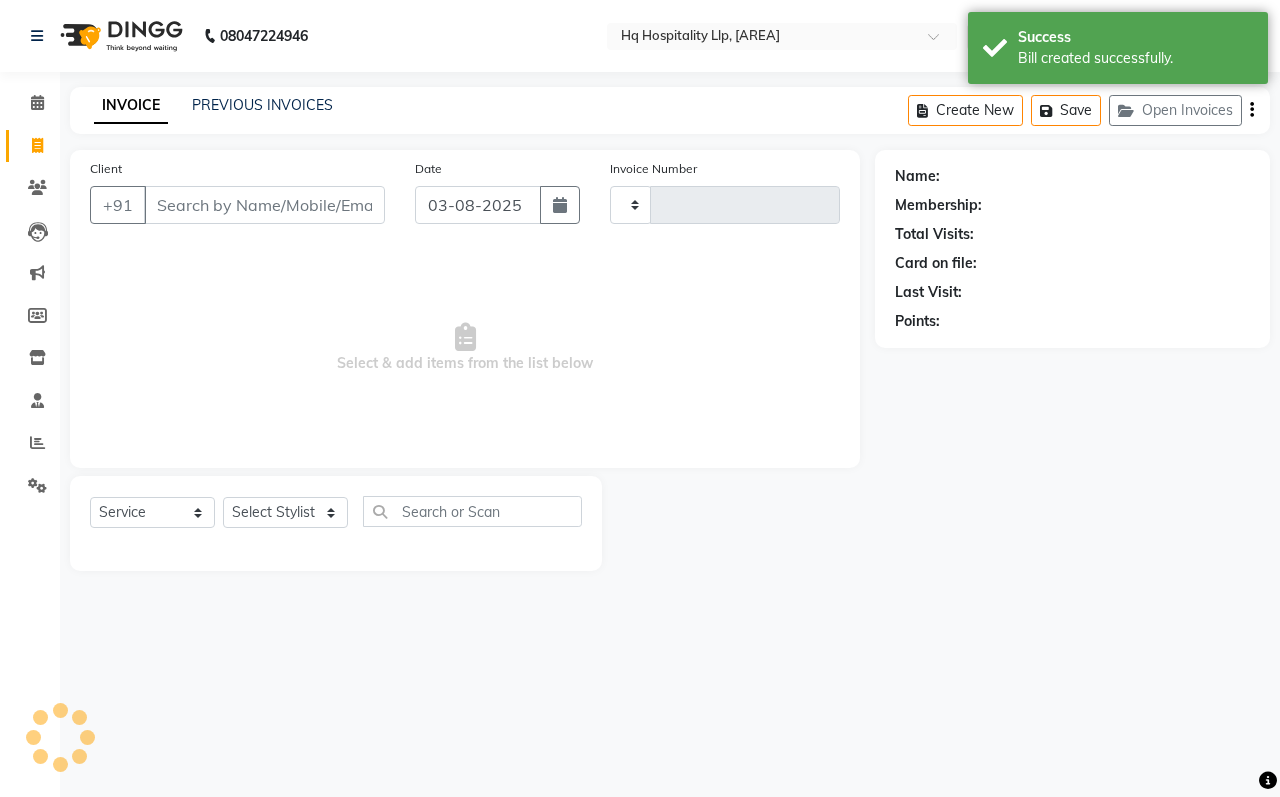 type on "0631" 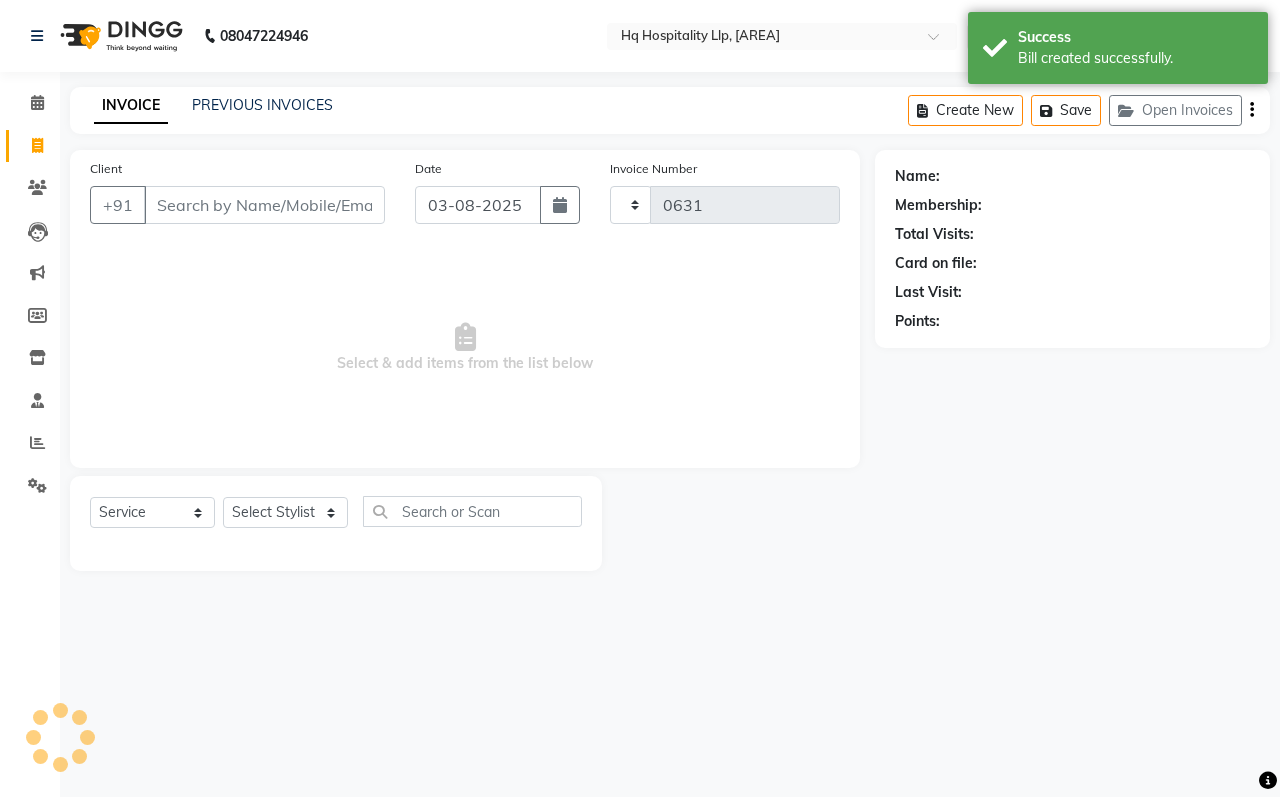 select on "7197" 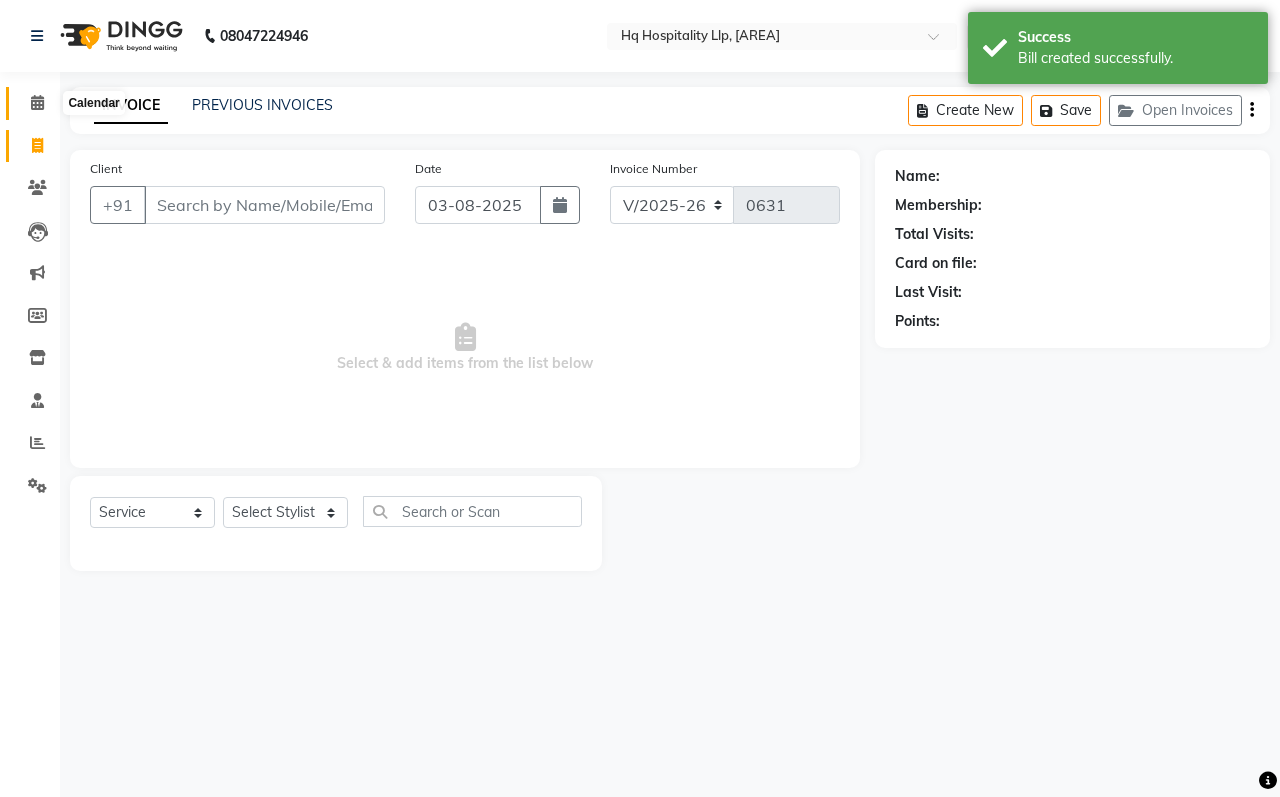 click 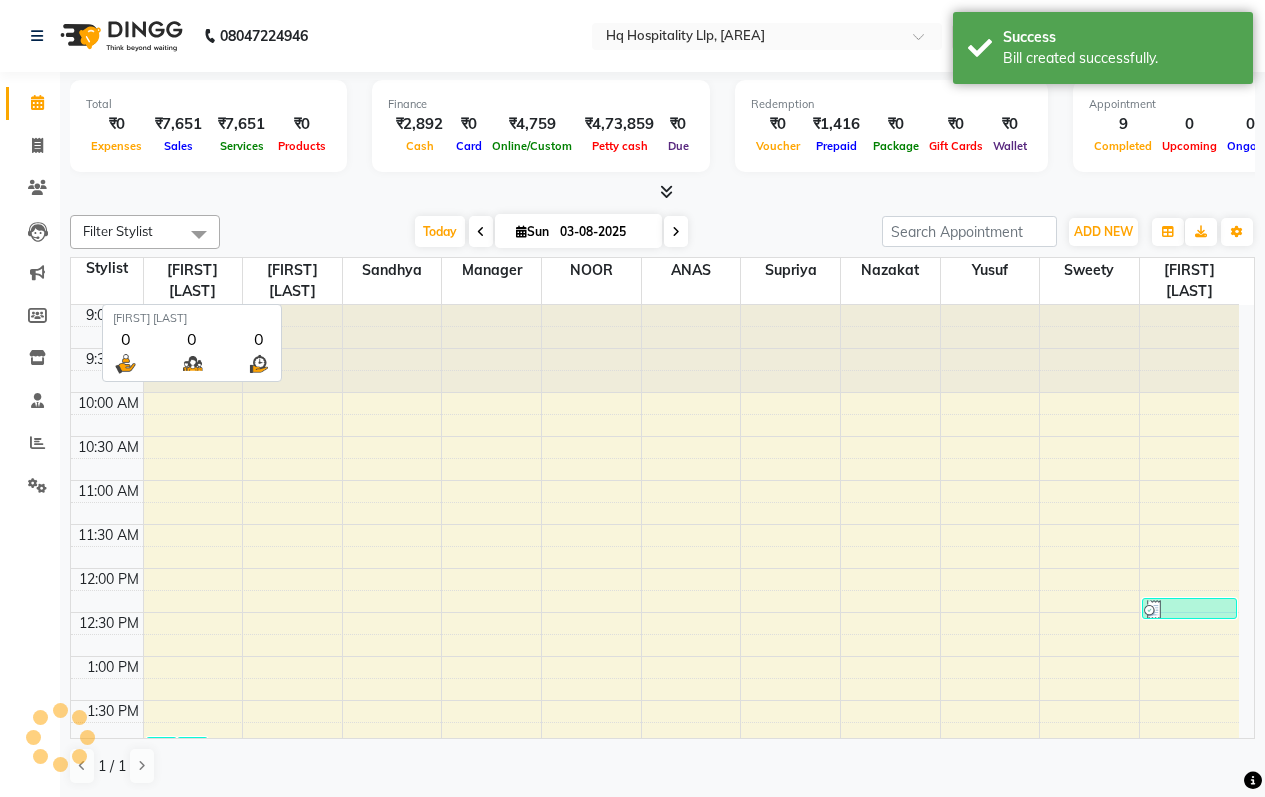 scroll, scrollTop: 0, scrollLeft: 0, axis: both 